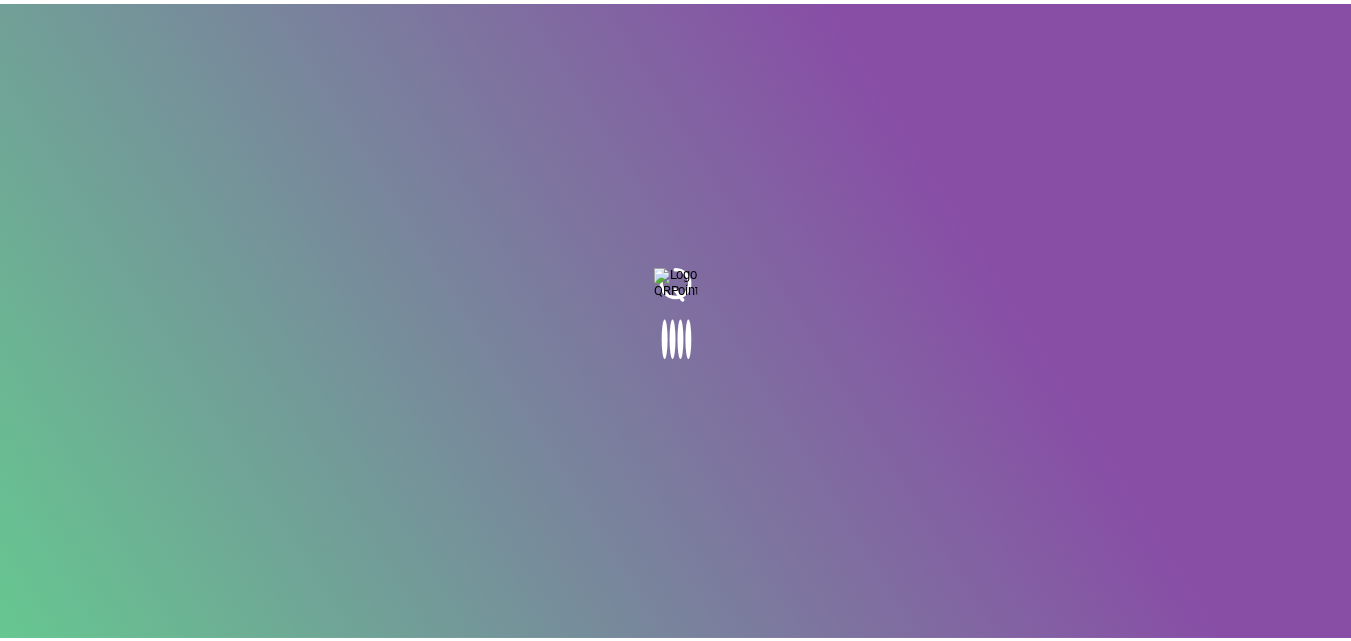 scroll, scrollTop: 0, scrollLeft: 0, axis: both 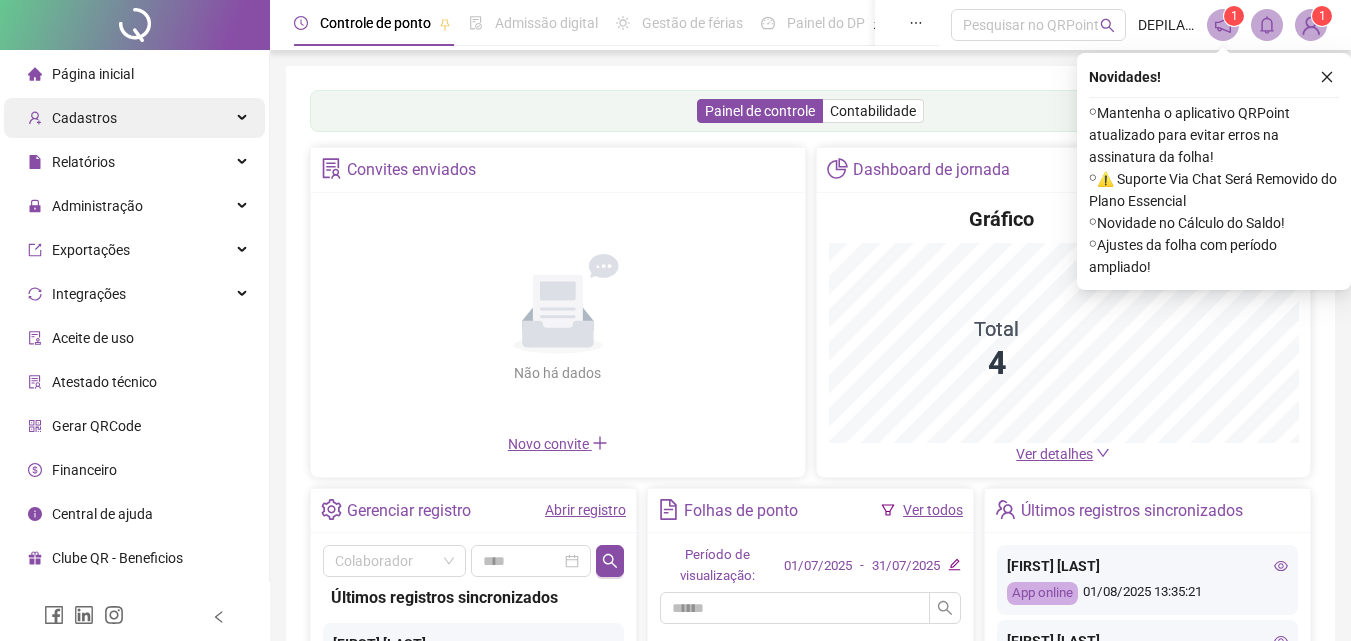 click on "Cadastros" at bounding box center (134, 118) 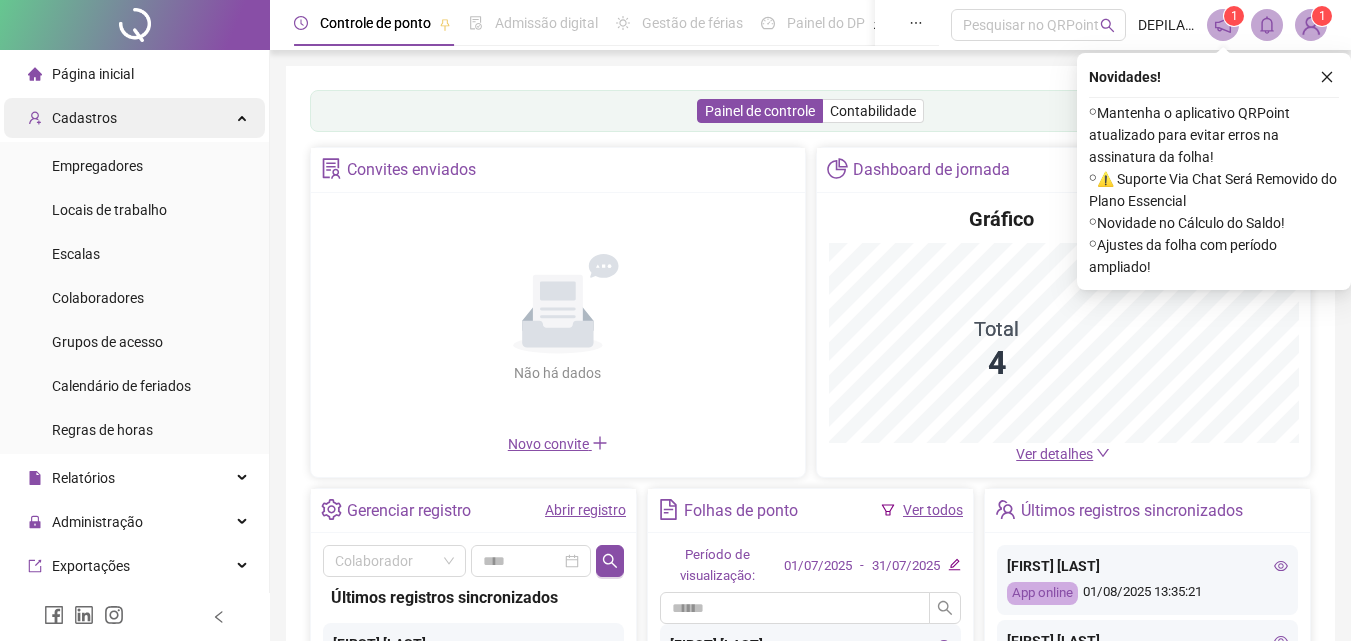 click on "Cadastros" at bounding box center [134, 118] 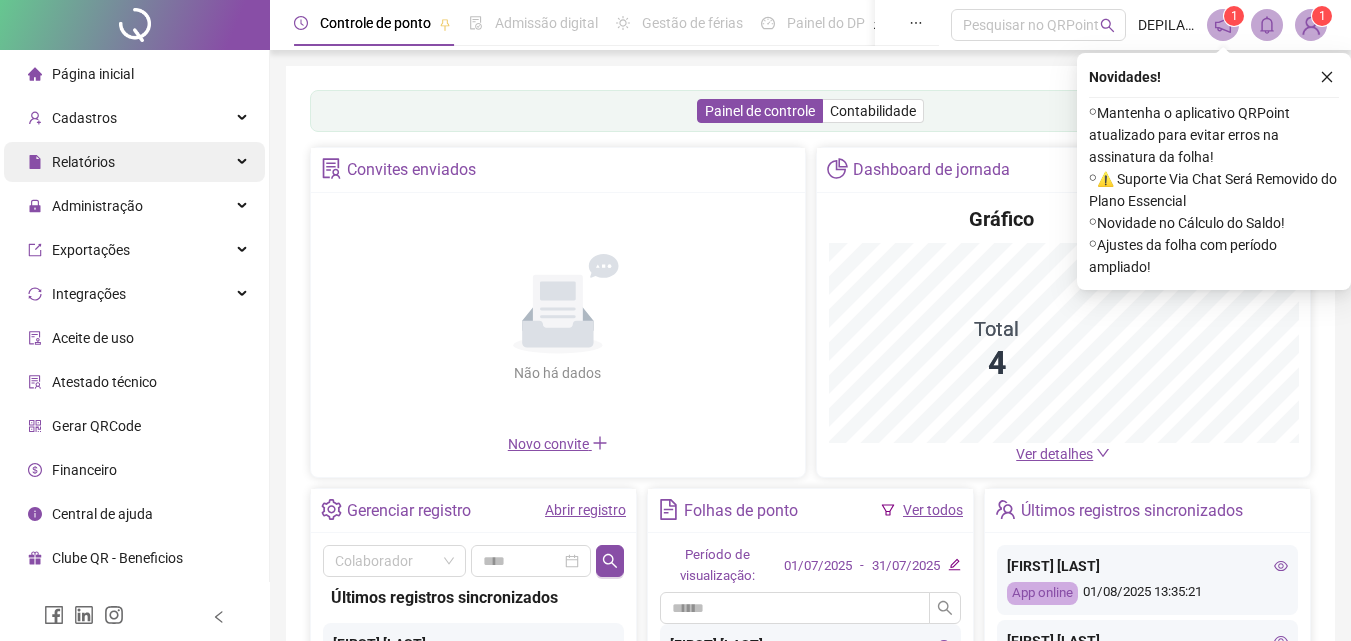 click on "Relatórios" at bounding box center [134, 162] 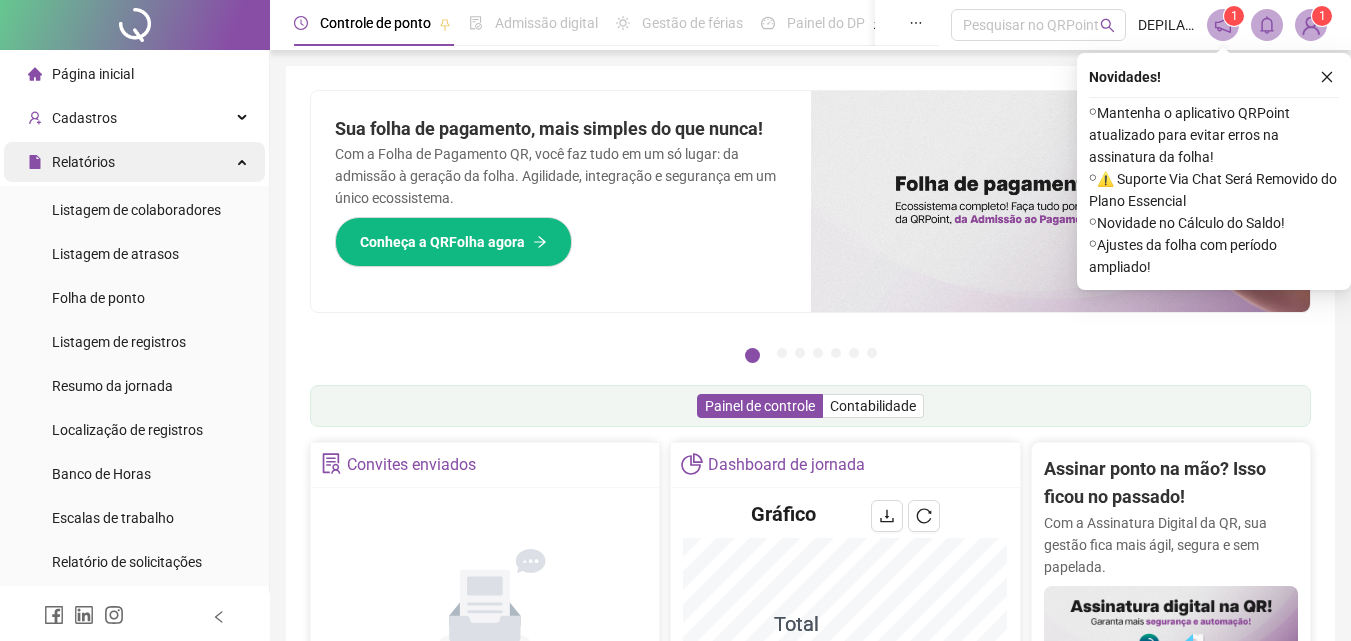 click on "Relatórios" at bounding box center (134, 162) 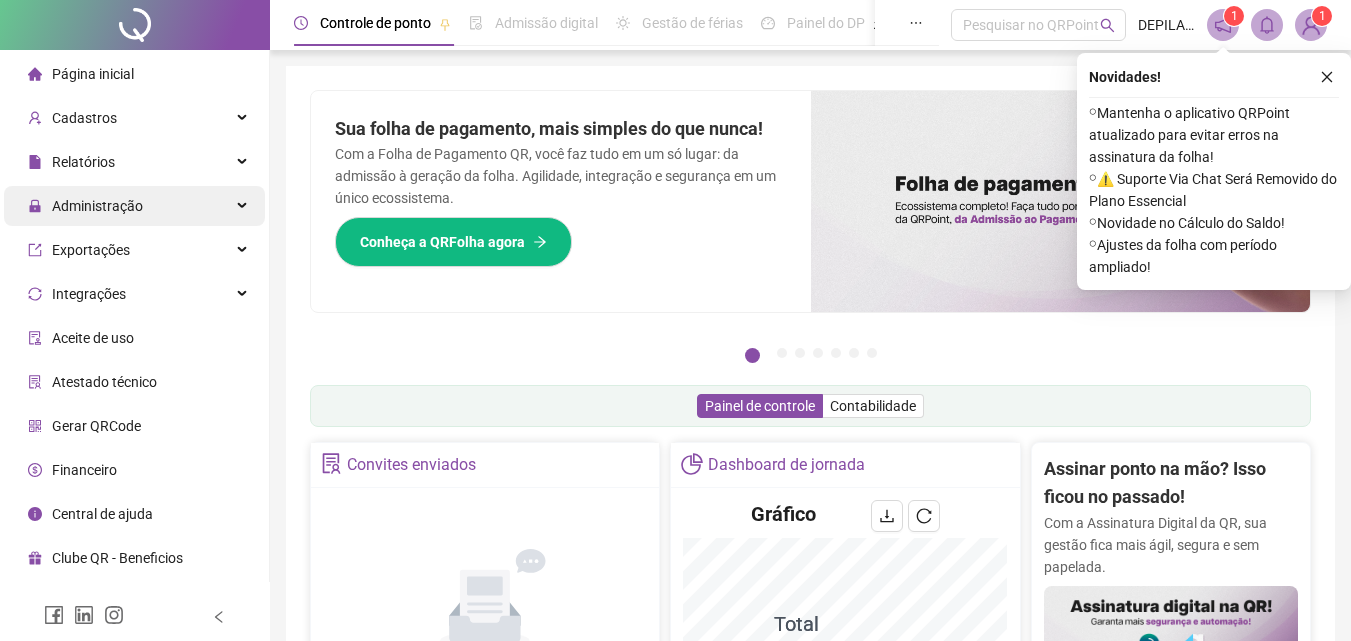 click on "Administração" at bounding box center (97, 206) 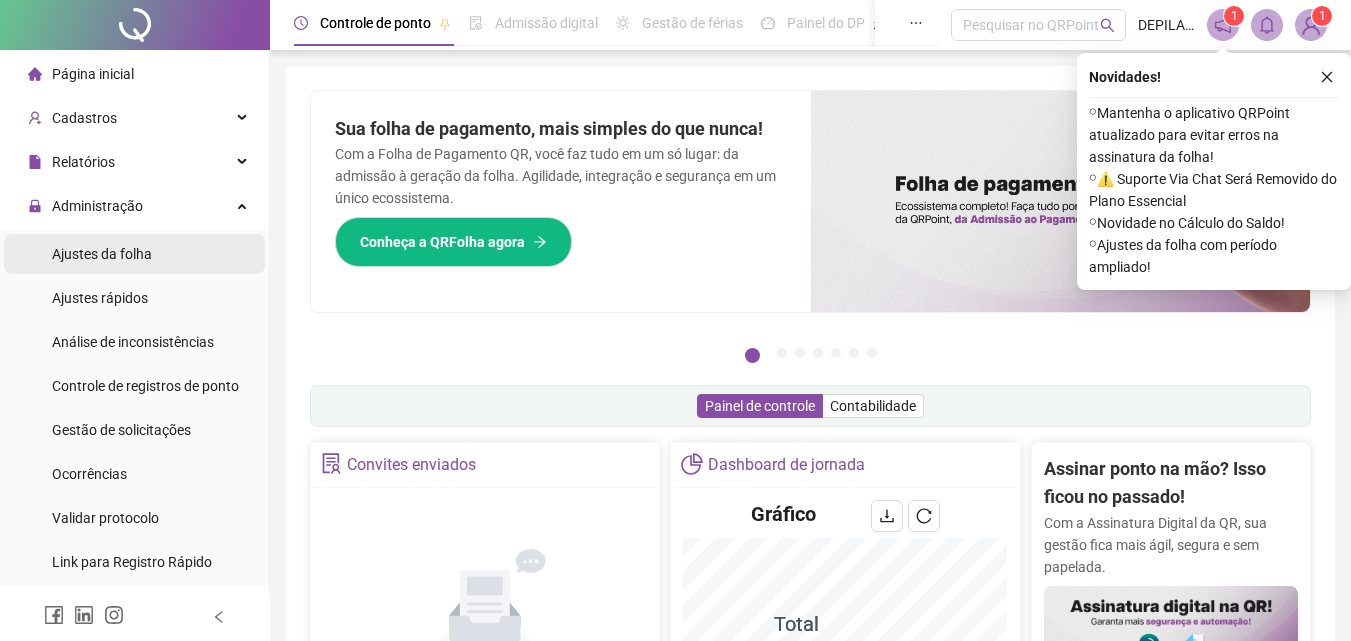 click on "Ajustes da folha" at bounding box center [102, 254] 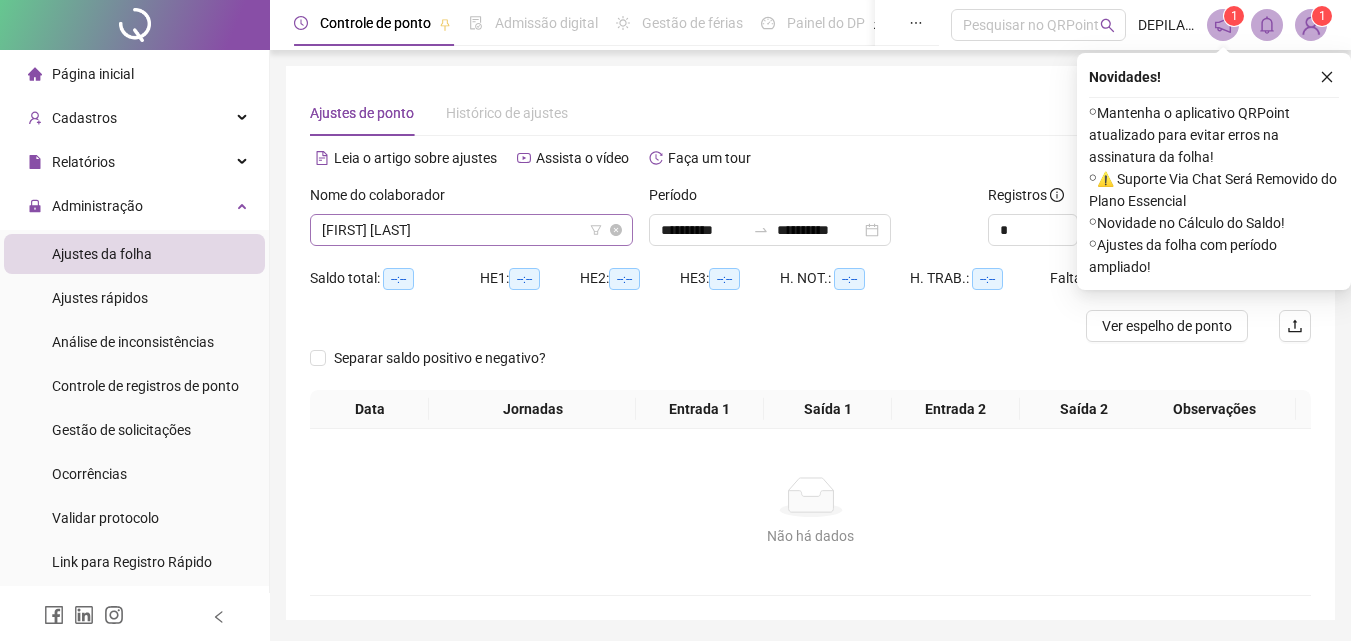 click on "[FIRST] [LAST]" at bounding box center (471, 230) 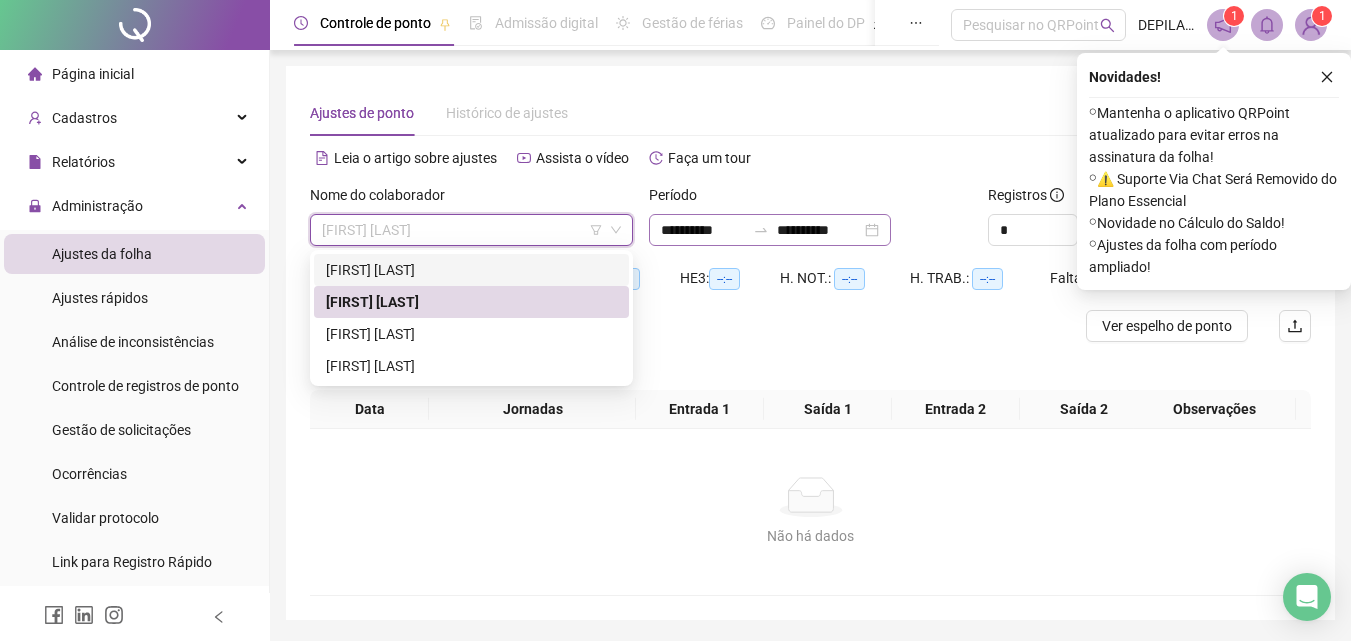 click on "**********" at bounding box center [770, 230] 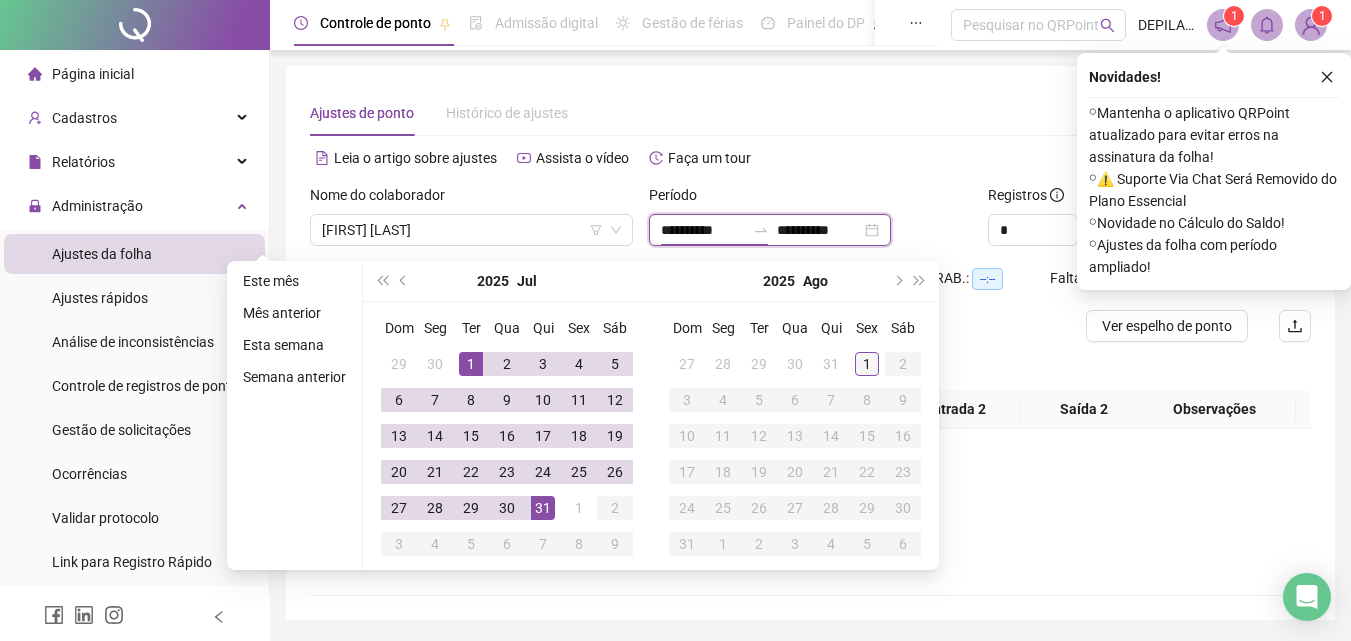 type on "**********" 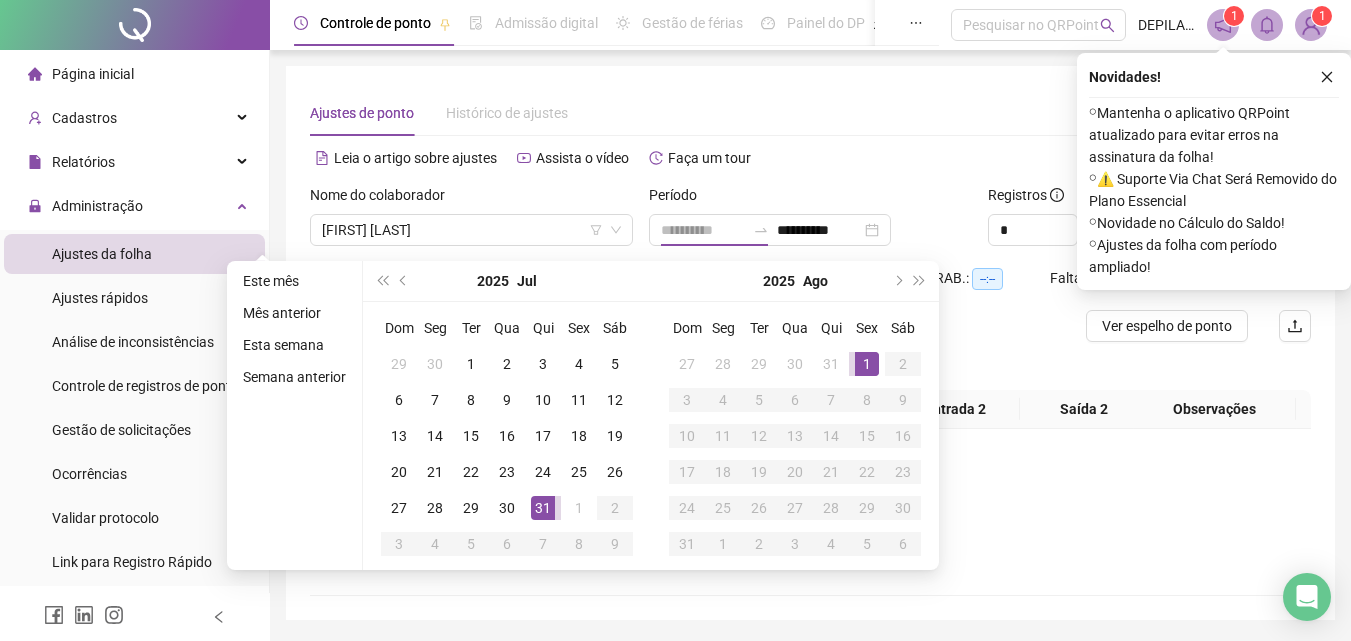 click on "1" at bounding box center [867, 364] 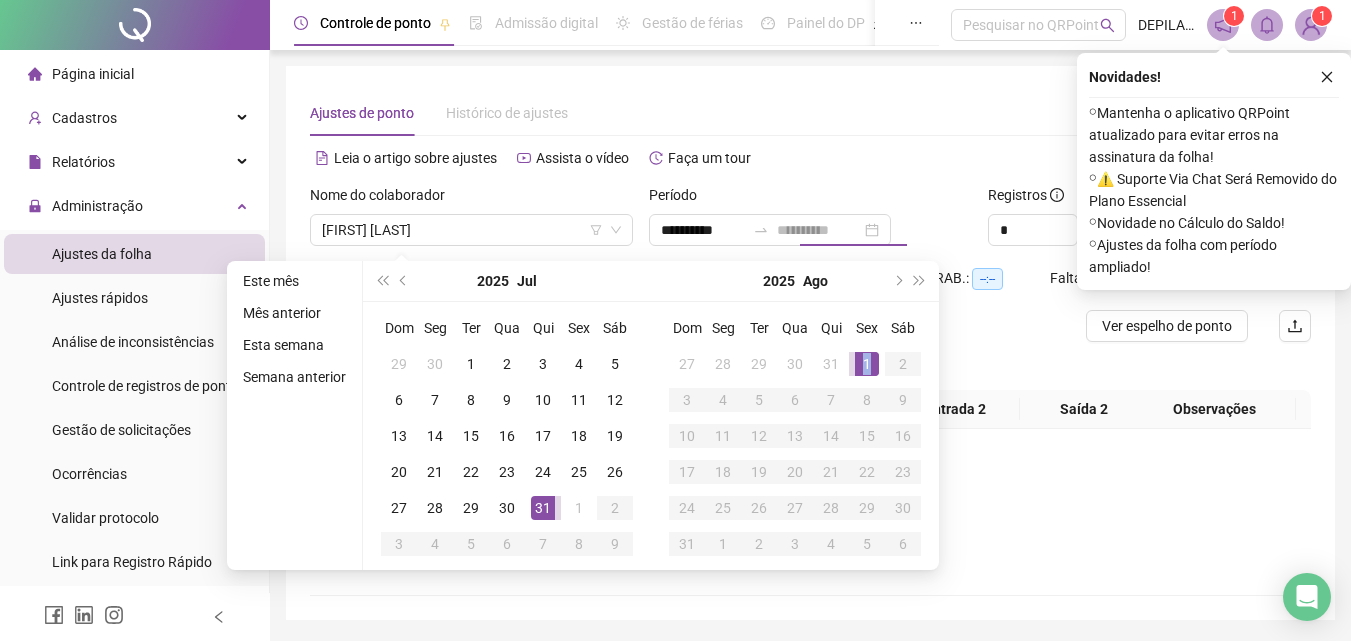 drag, startPoint x: 873, startPoint y: 366, endPoint x: 970, endPoint y: 263, distance: 141.48499 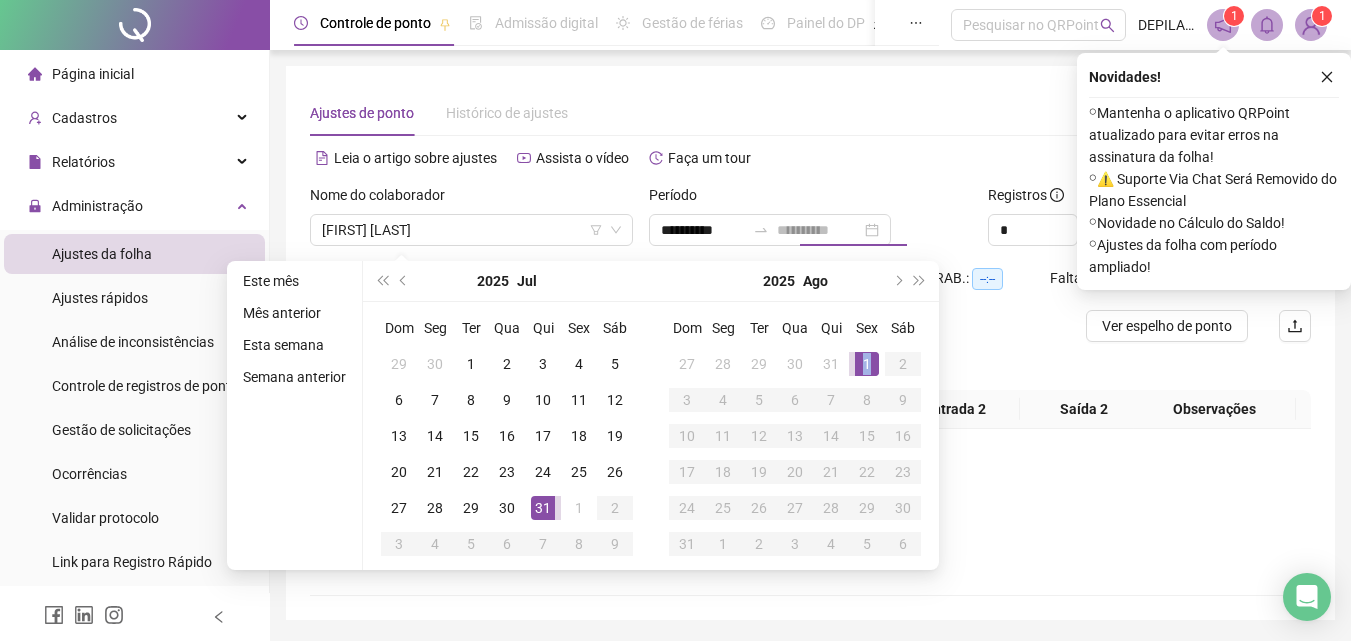 type on "**********" 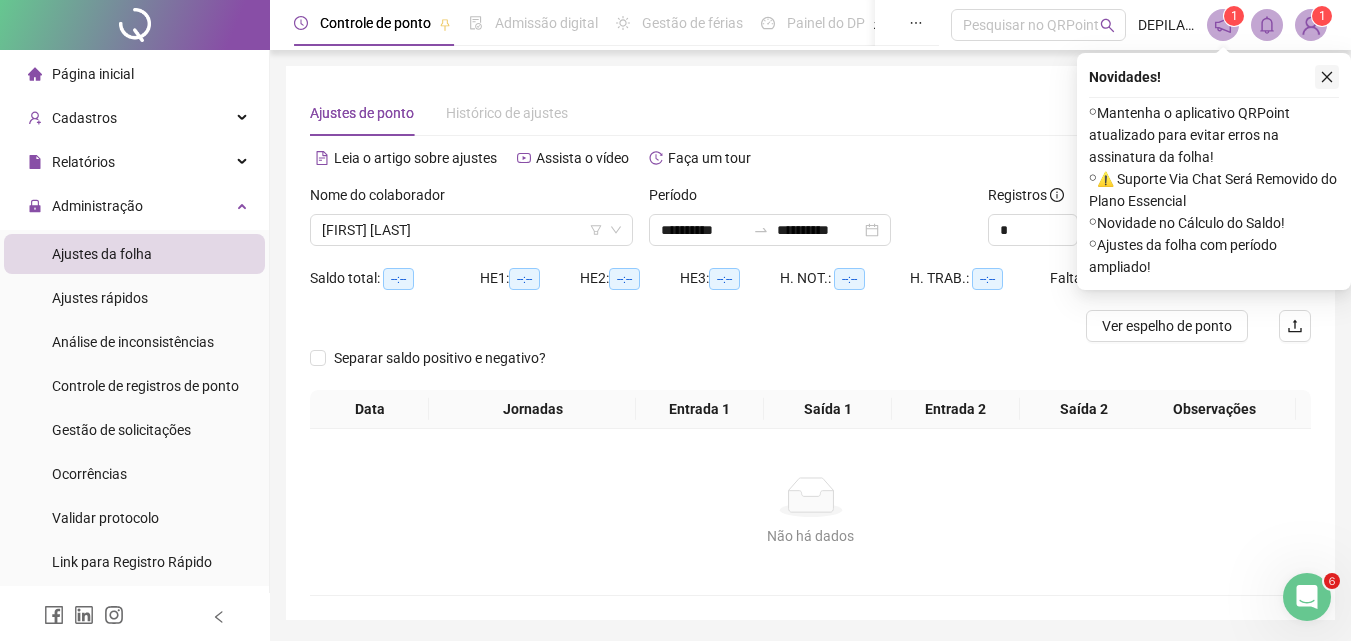 scroll, scrollTop: 0, scrollLeft: 0, axis: both 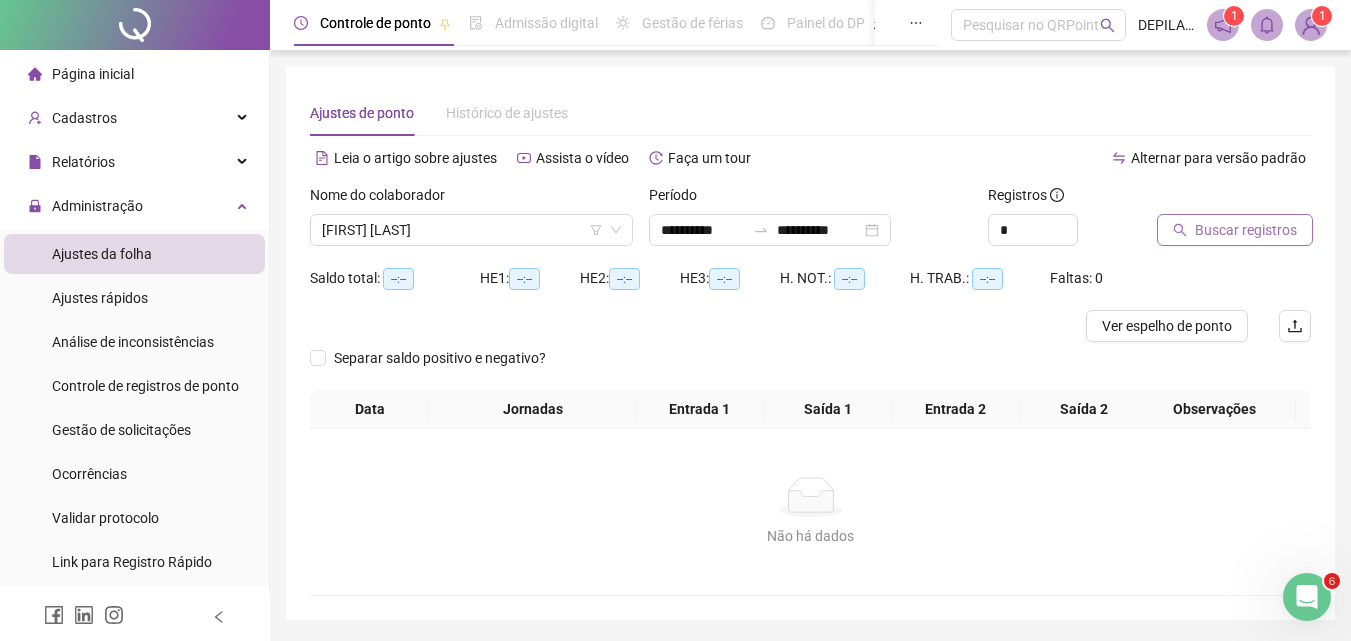 click on "Buscar registros" at bounding box center (1246, 230) 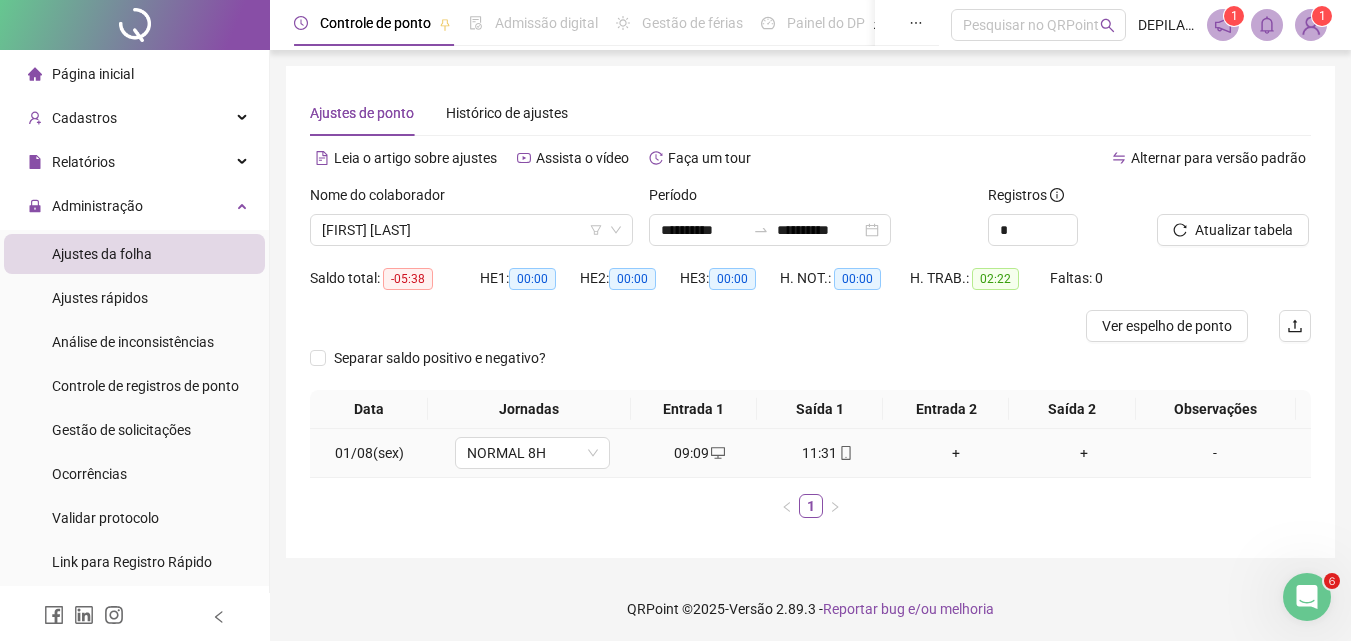 click on "+" at bounding box center [956, 453] 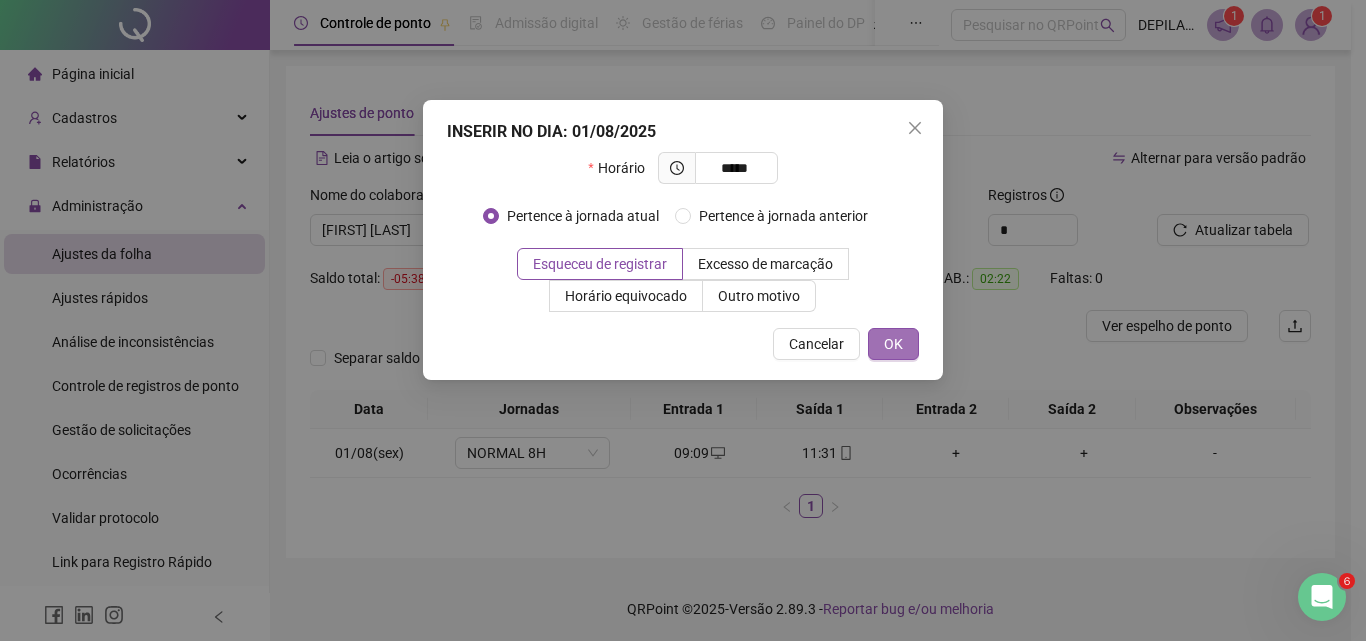 type on "*****" 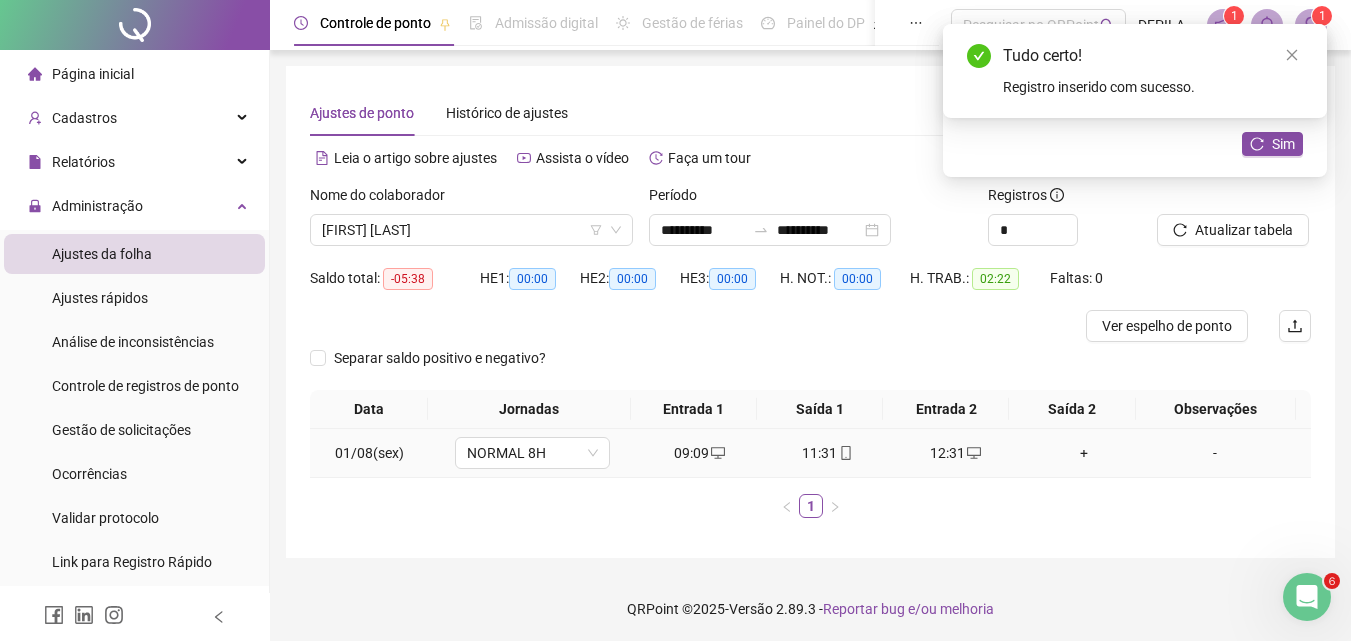 click on "+" at bounding box center [1084, 453] 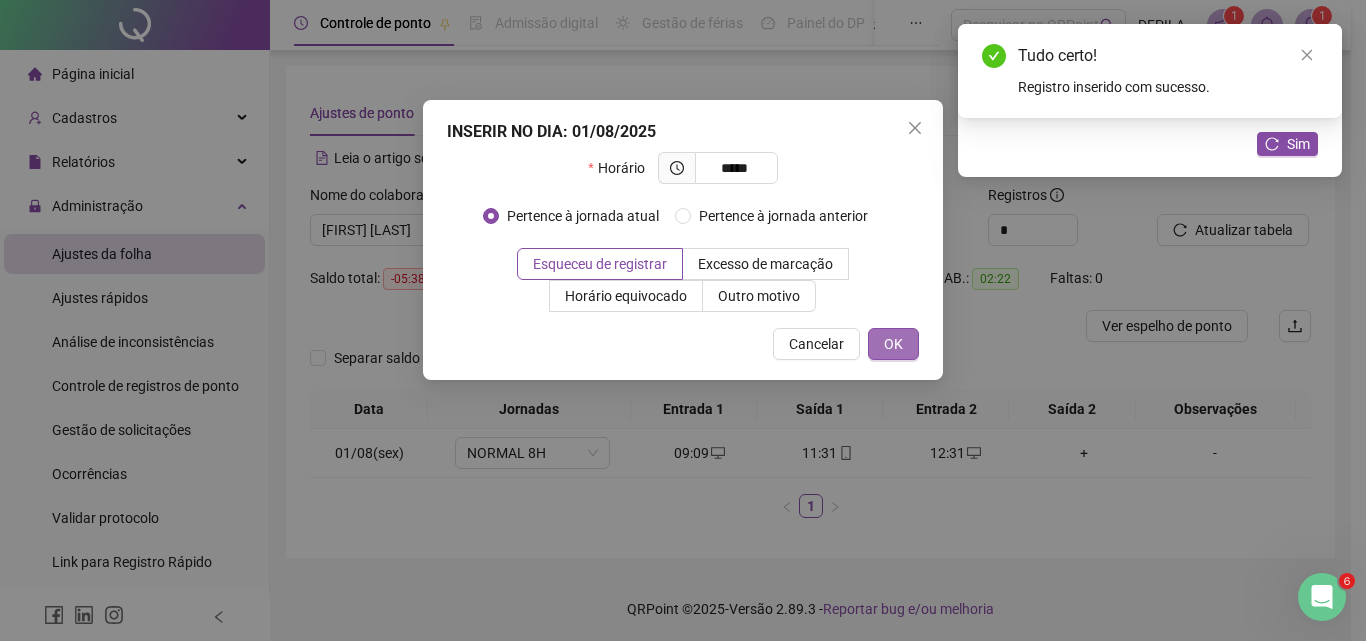type on "*****" 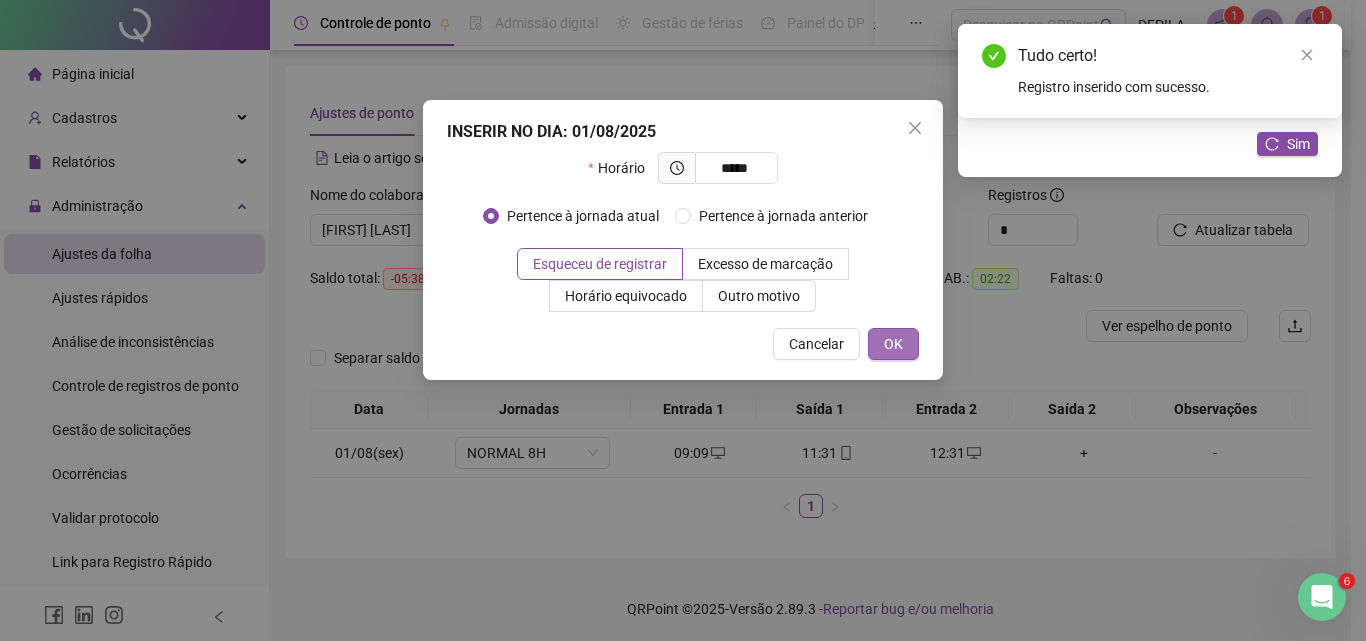 click on "OK" at bounding box center [893, 344] 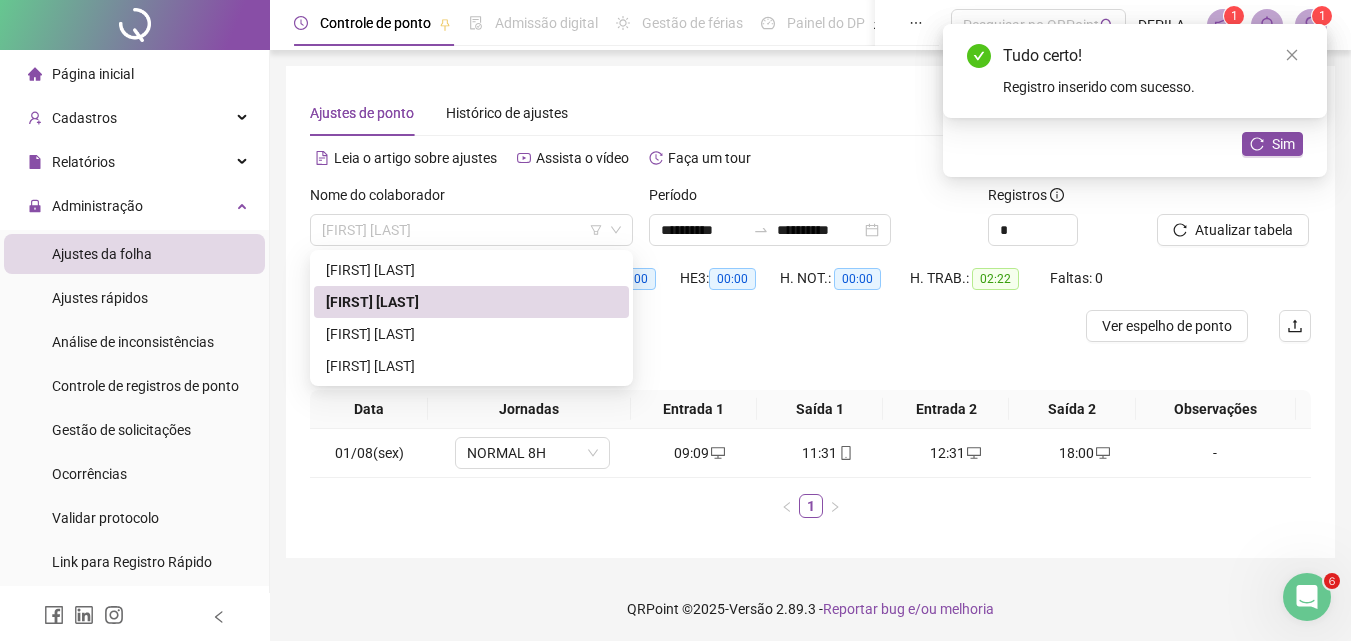 drag, startPoint x: 556, startPoint y: 233, endPoint x: 543, endPoint y: 277, distance: 45.88028 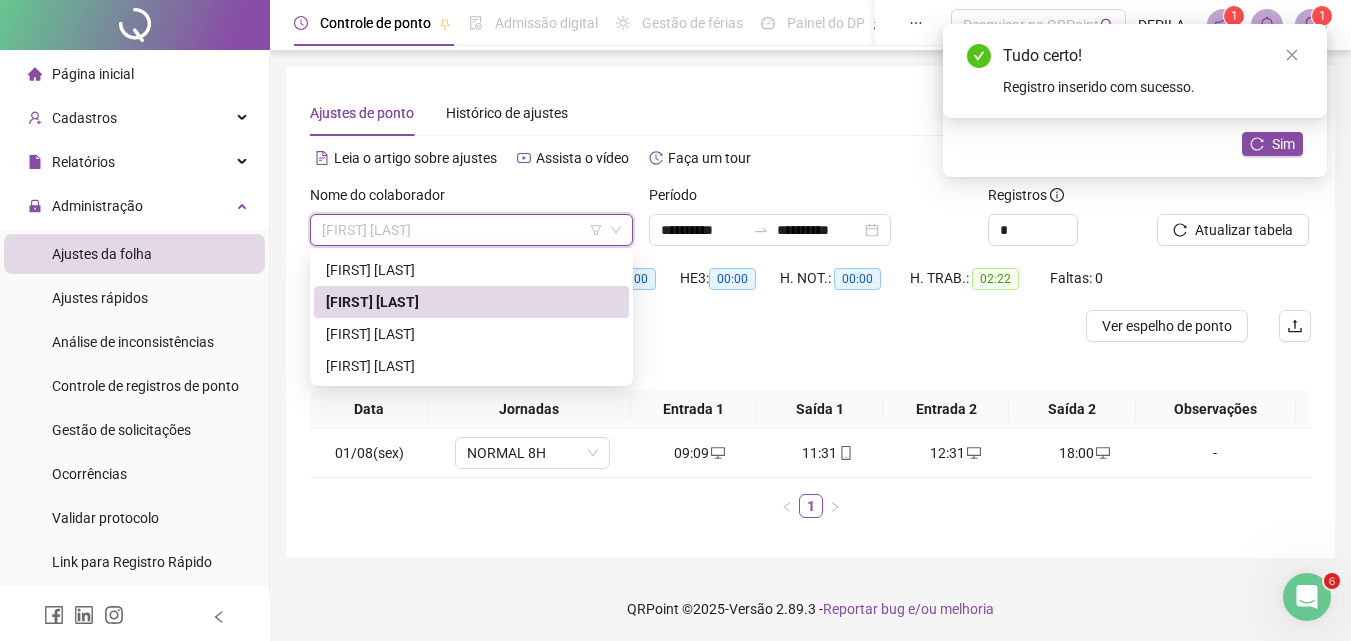click on "[FIRST] [LAST]" at bounding box center [471, 302] 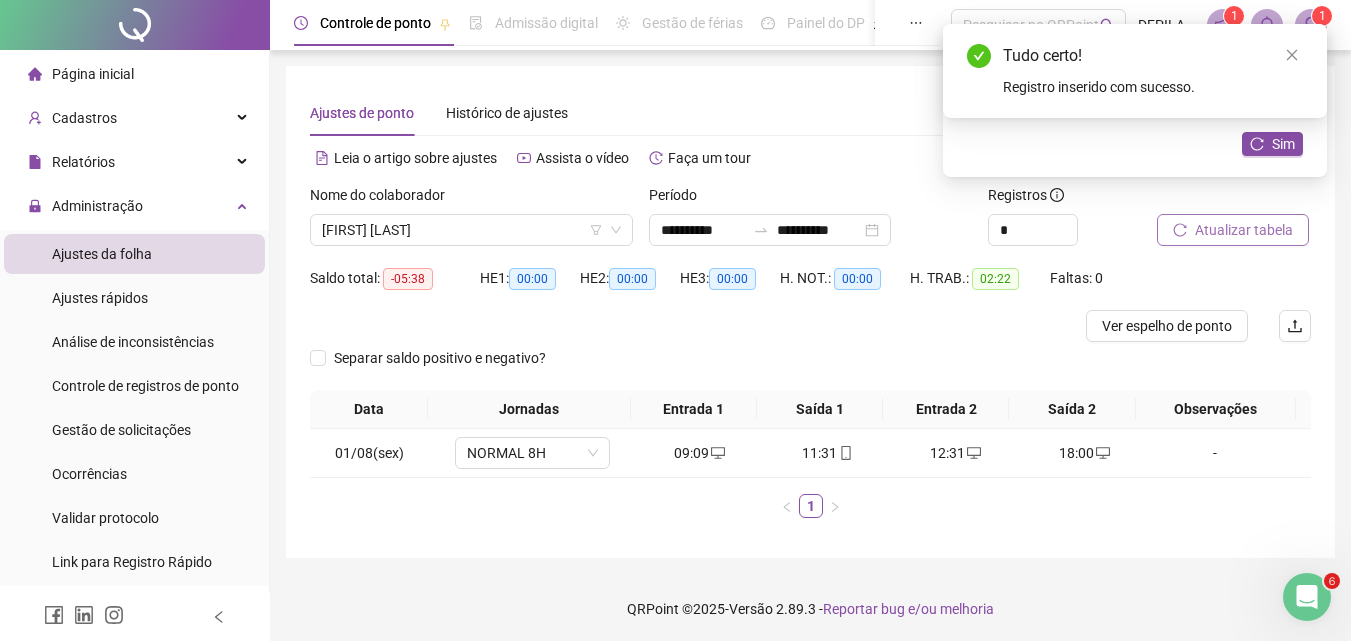 click on "Atualizar tabela" at bounding box center (1244, 230) 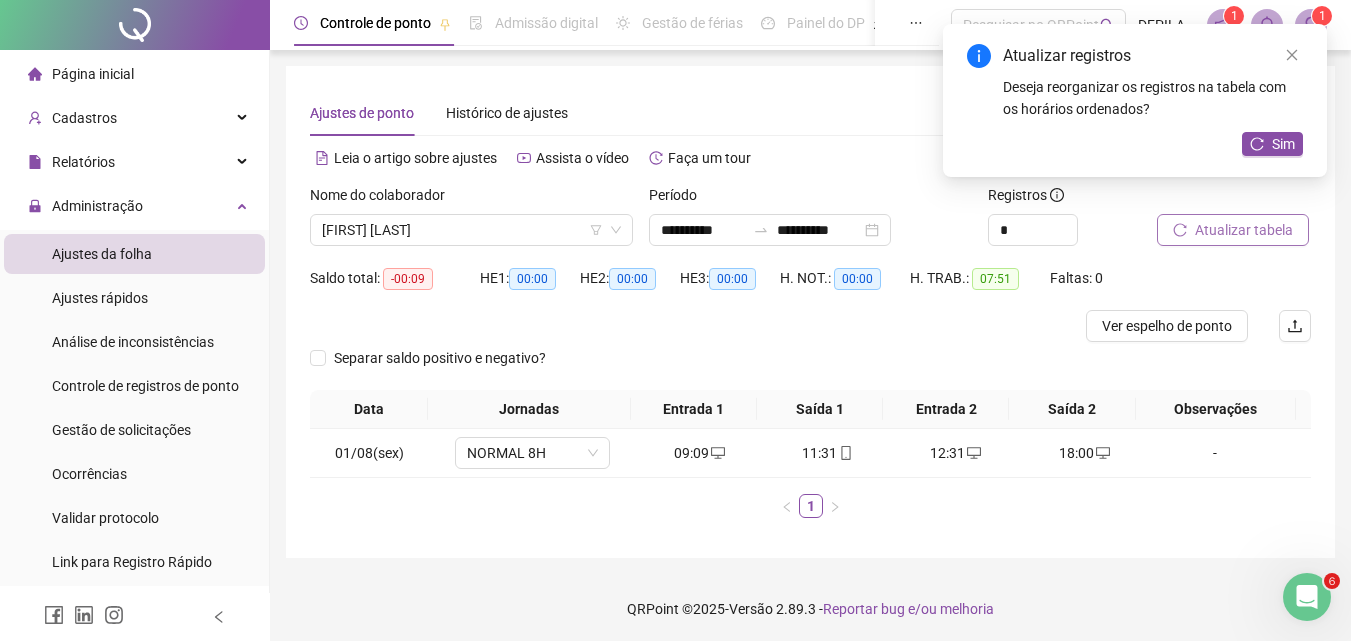 click on "Atualizar tabela" at bounding box center (1244, 230) 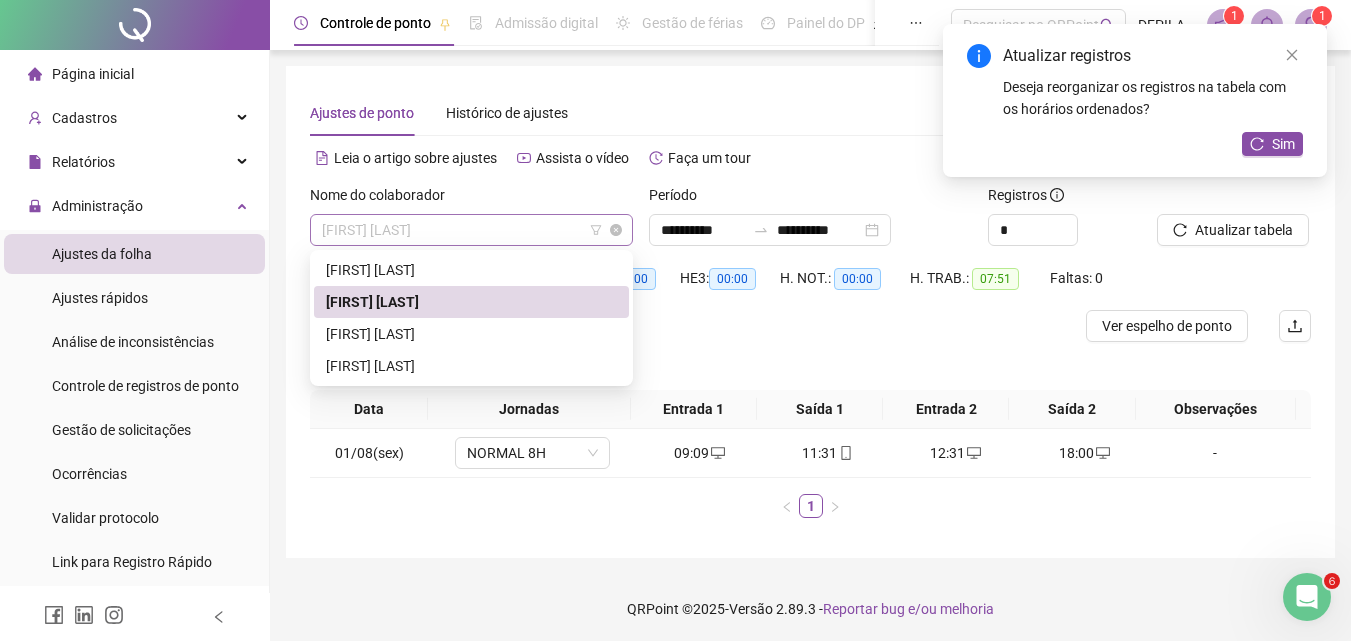 click on "[FIRST] [LAST]" at bounding box center (471, 230) 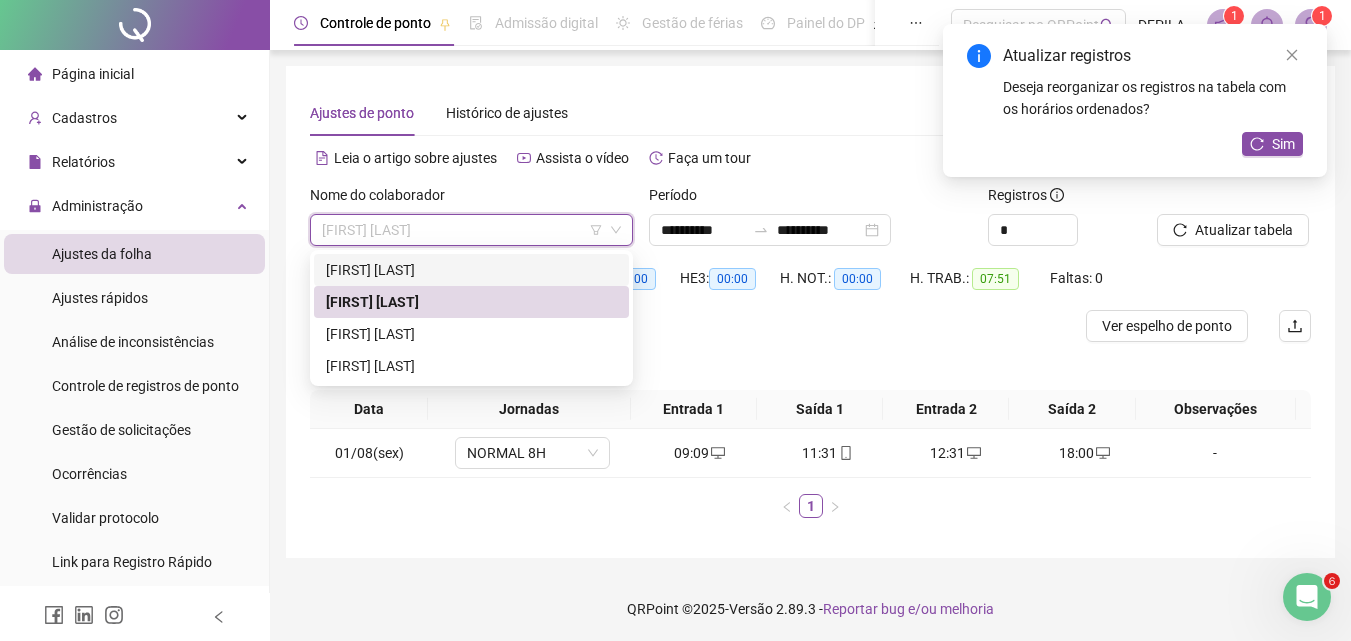 drag, startPoint x: 492, startPoint y: 271, endPoint x: 504, endPoint y: 263, distance: 14.422205 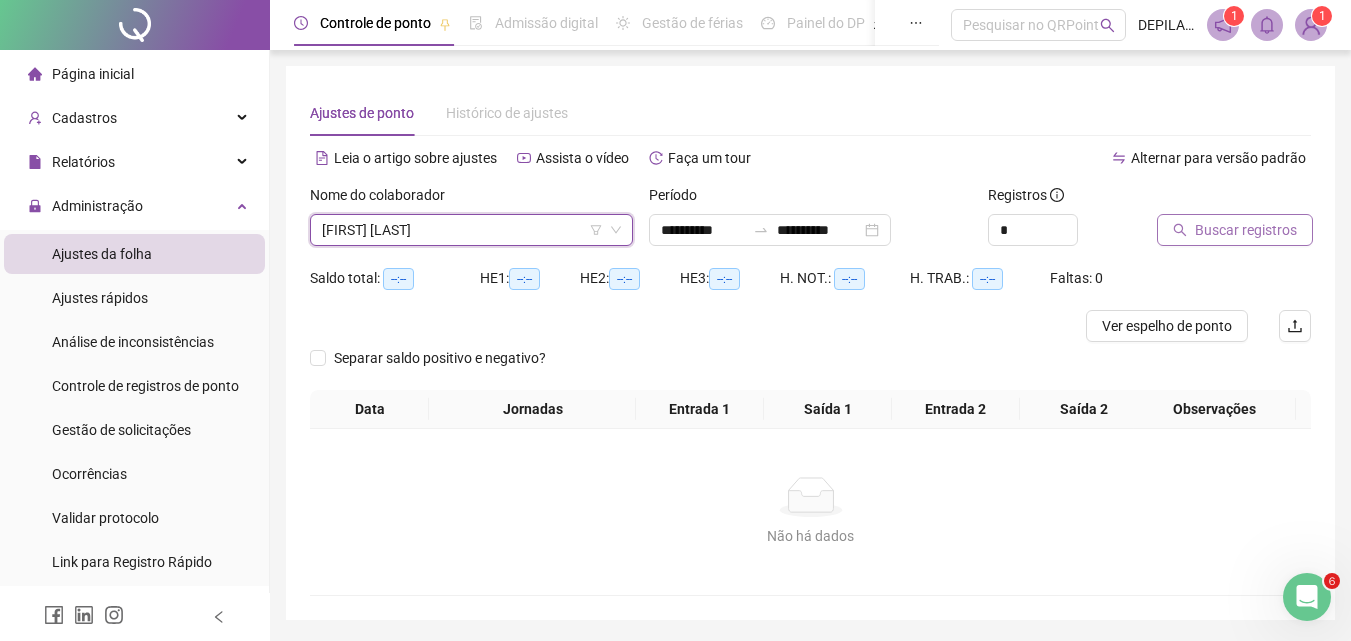 click on "Buscar registros" at bounding box center [1246, 230] 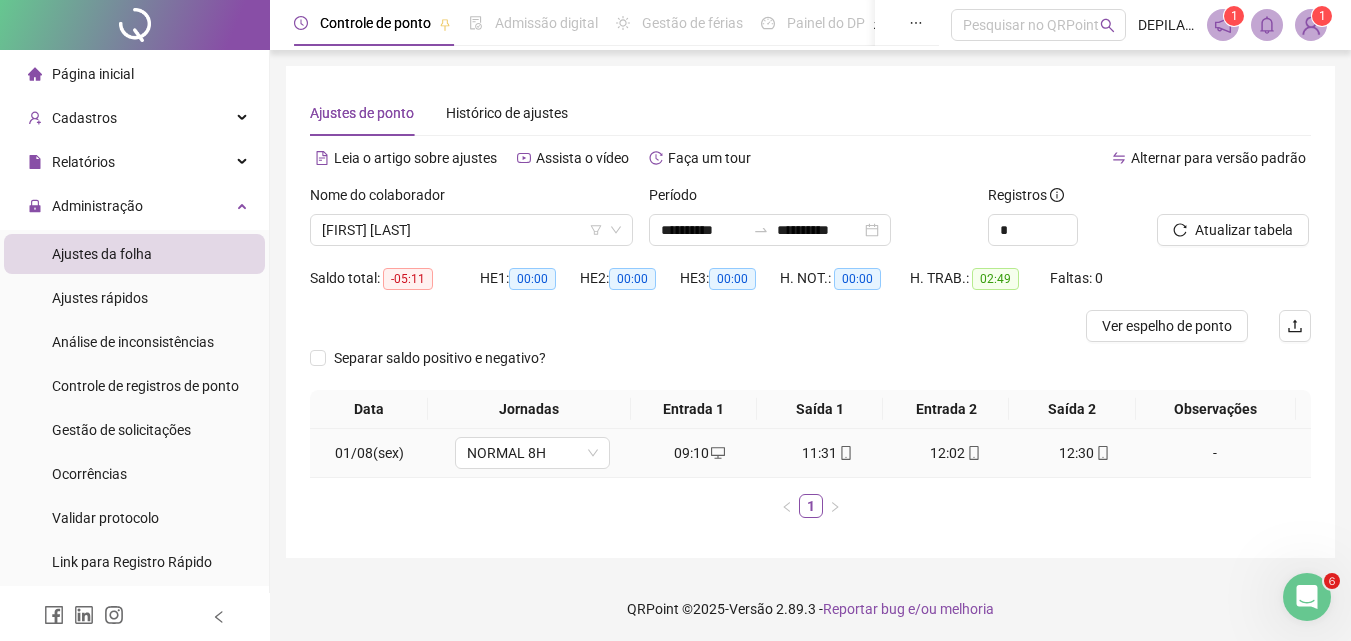 click on "12:30" at bounding box center (1084, 453) 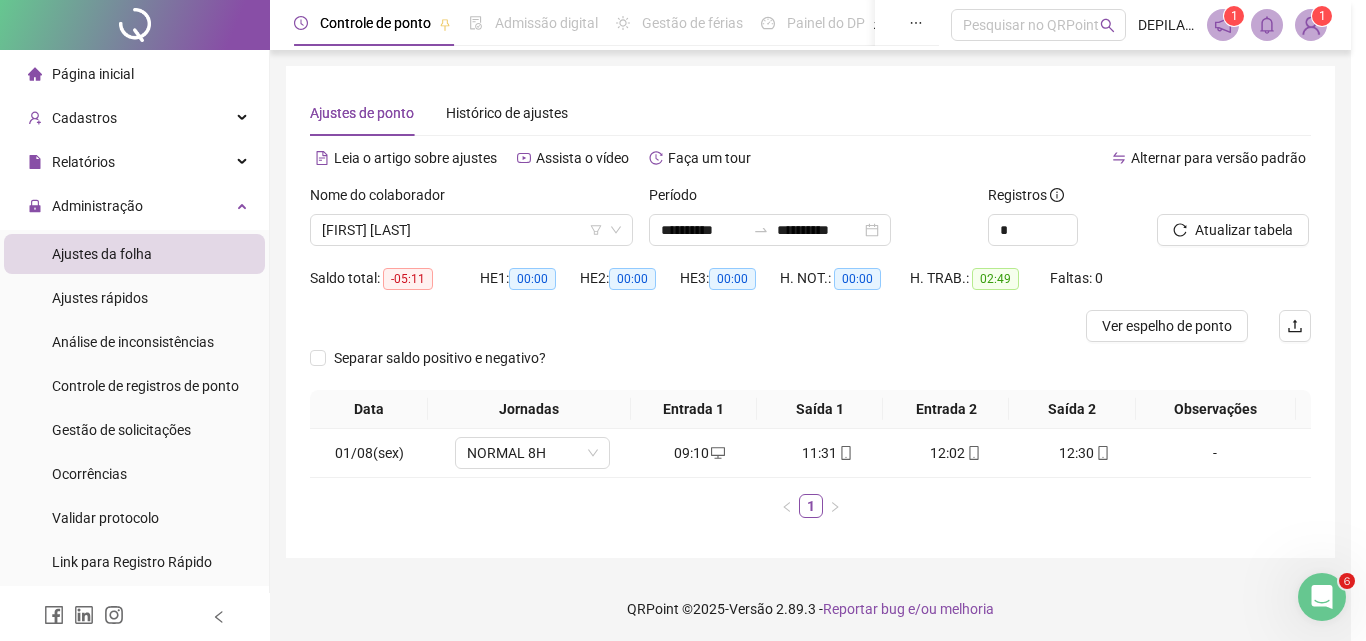 type on "**********" 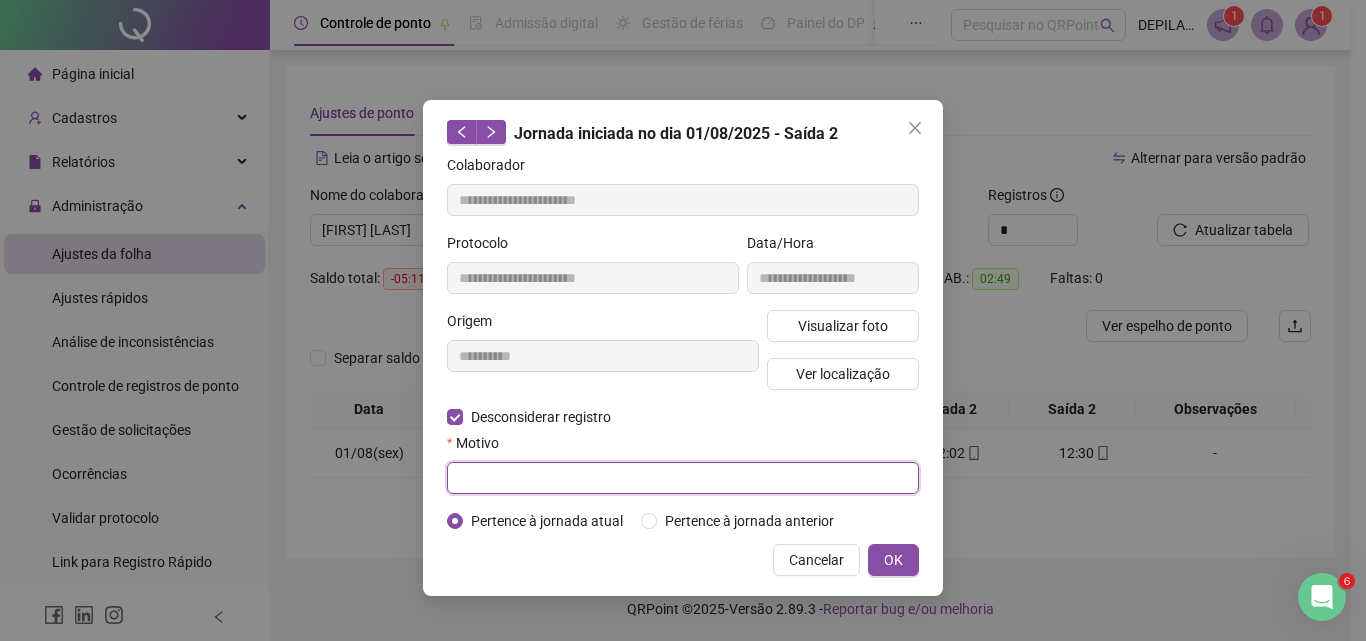 click at bounding box center (683, 478) 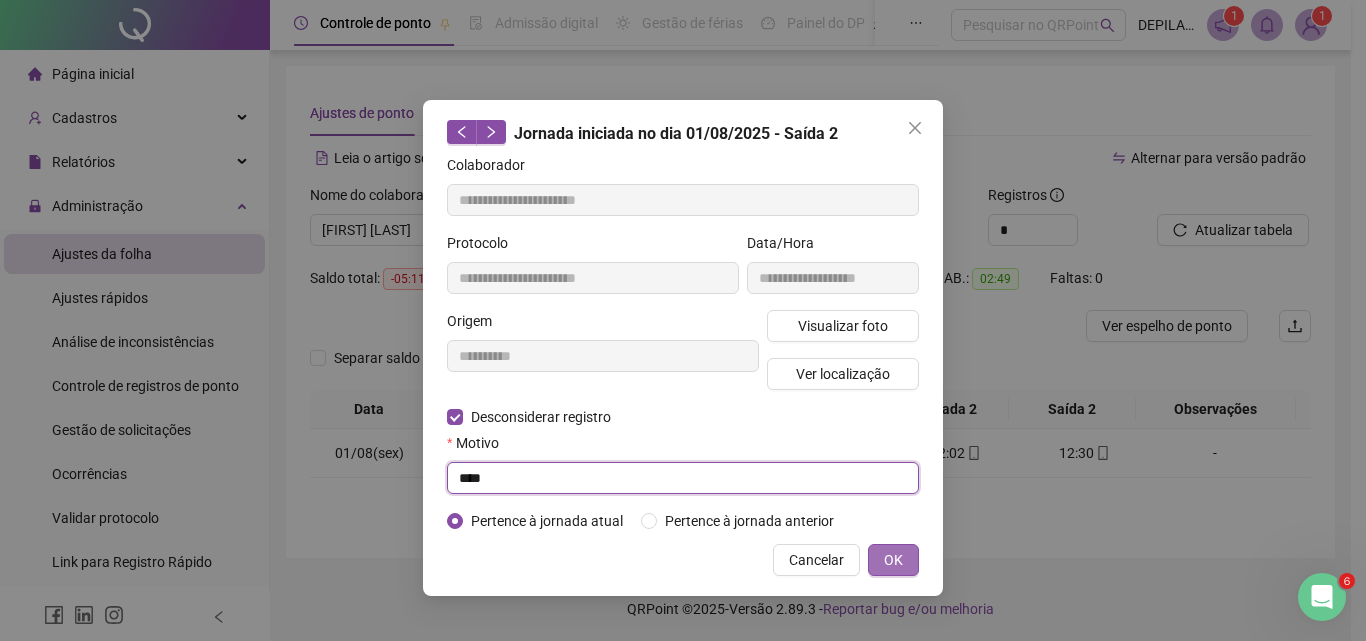 type on "****" 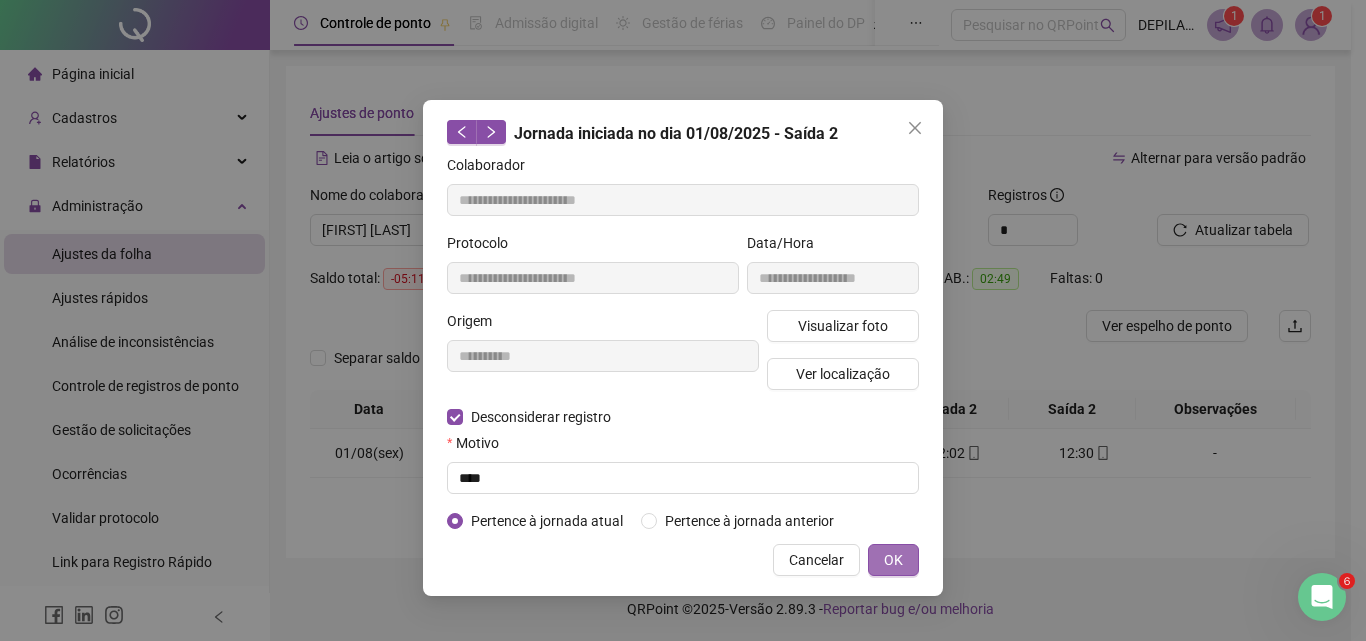 drag, startPoint x: 901, startPoint y: 560, endPoint x: 912, endPoint y: 548, distance: 16.27882 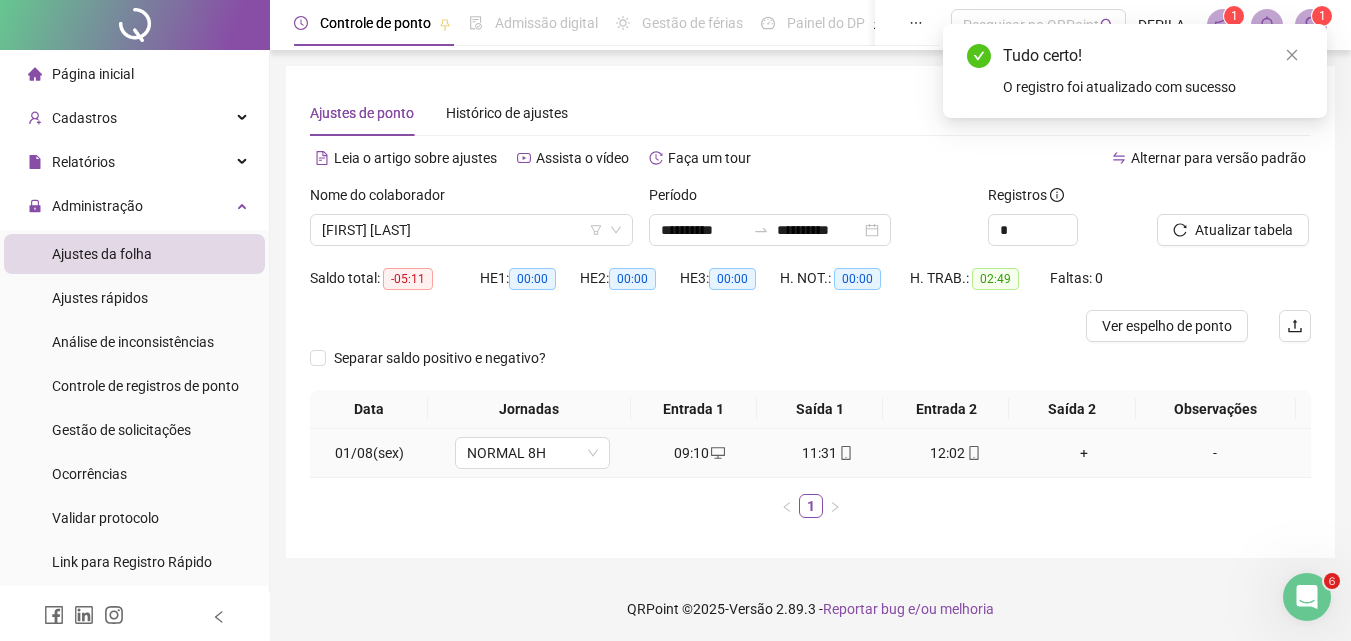 click on "+" at bounding box center (1084, 453) 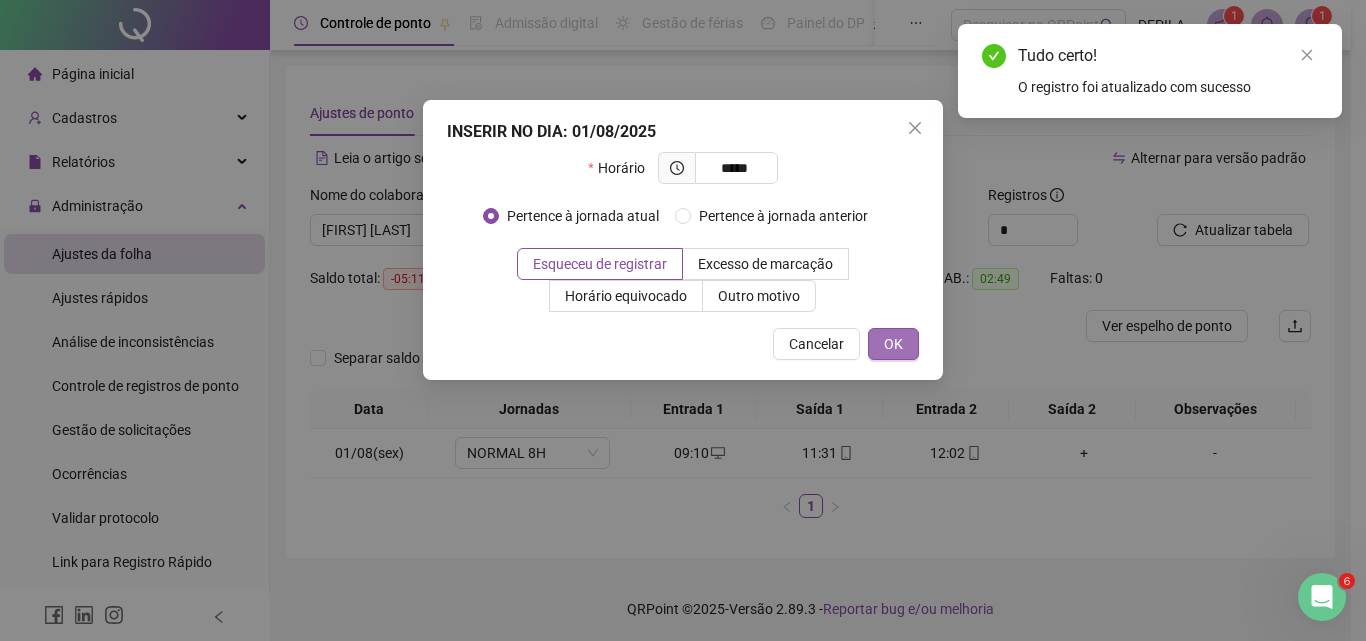 type on "*****" 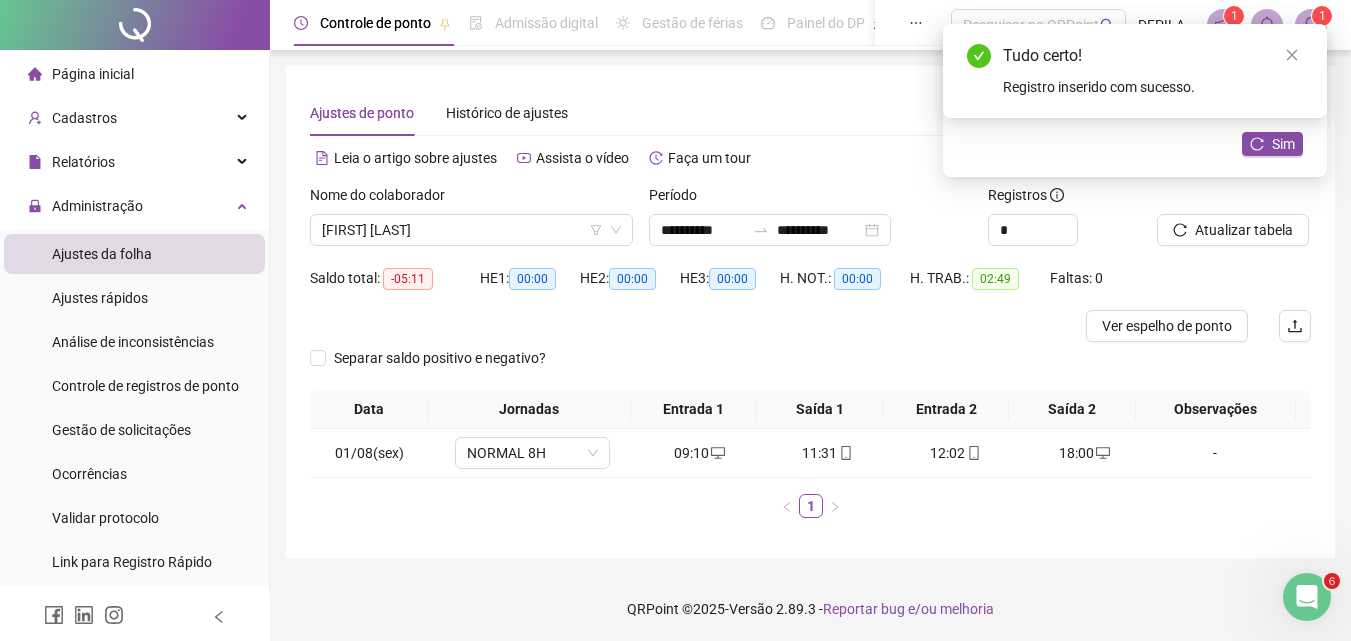 drag, startPoint x: 540, startPoint y: 226, endPoint x: 508, endPoint y: 275, distance: 58.5235 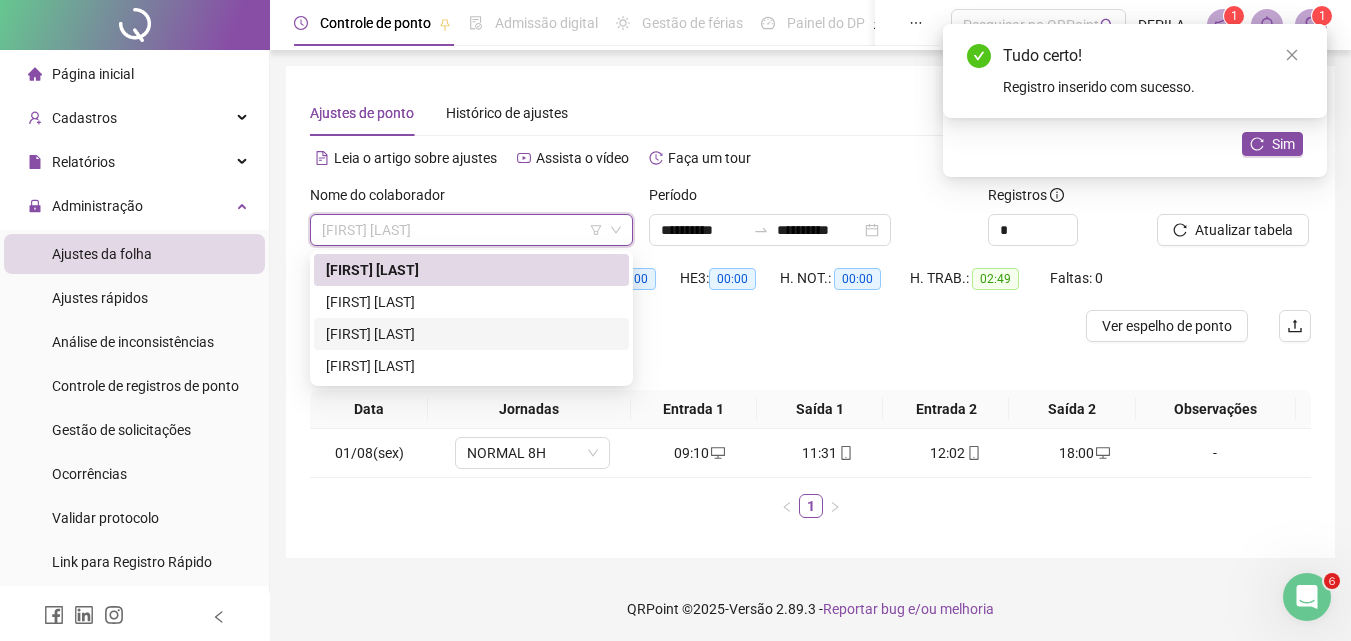 click on "[FIRST] [LAST]" at bounding box center (471, 334) 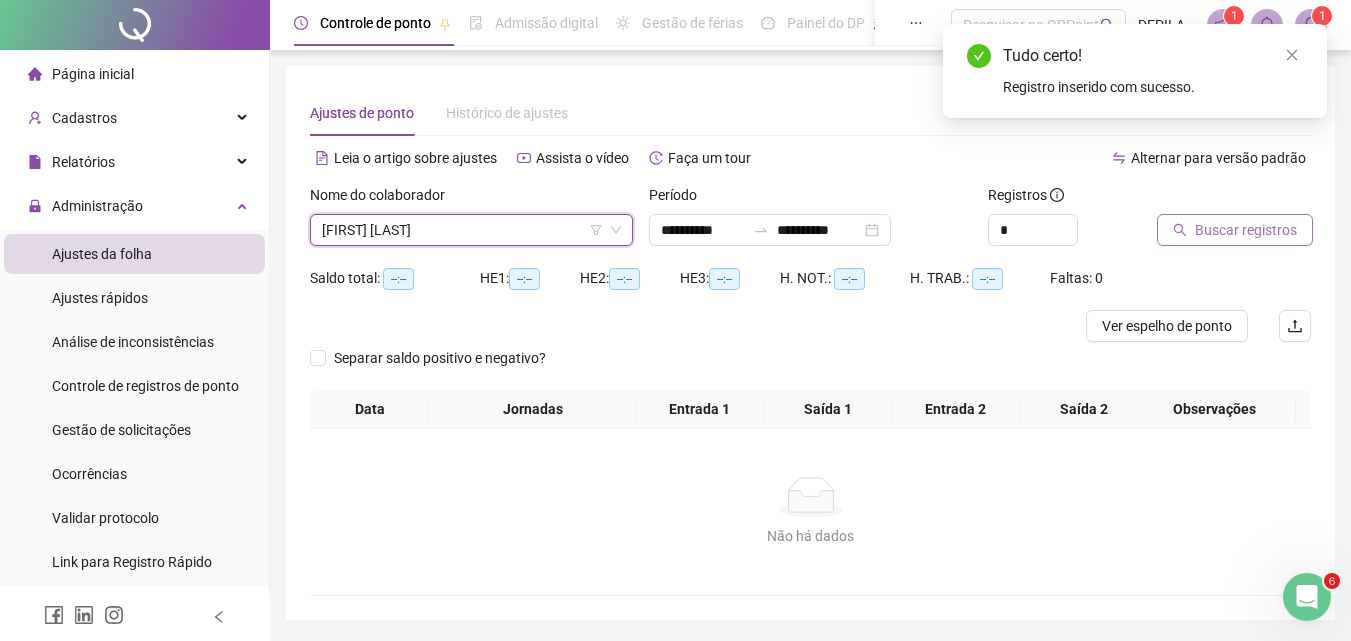 click on "Buscar registros" at bounding box center (1246, 230) 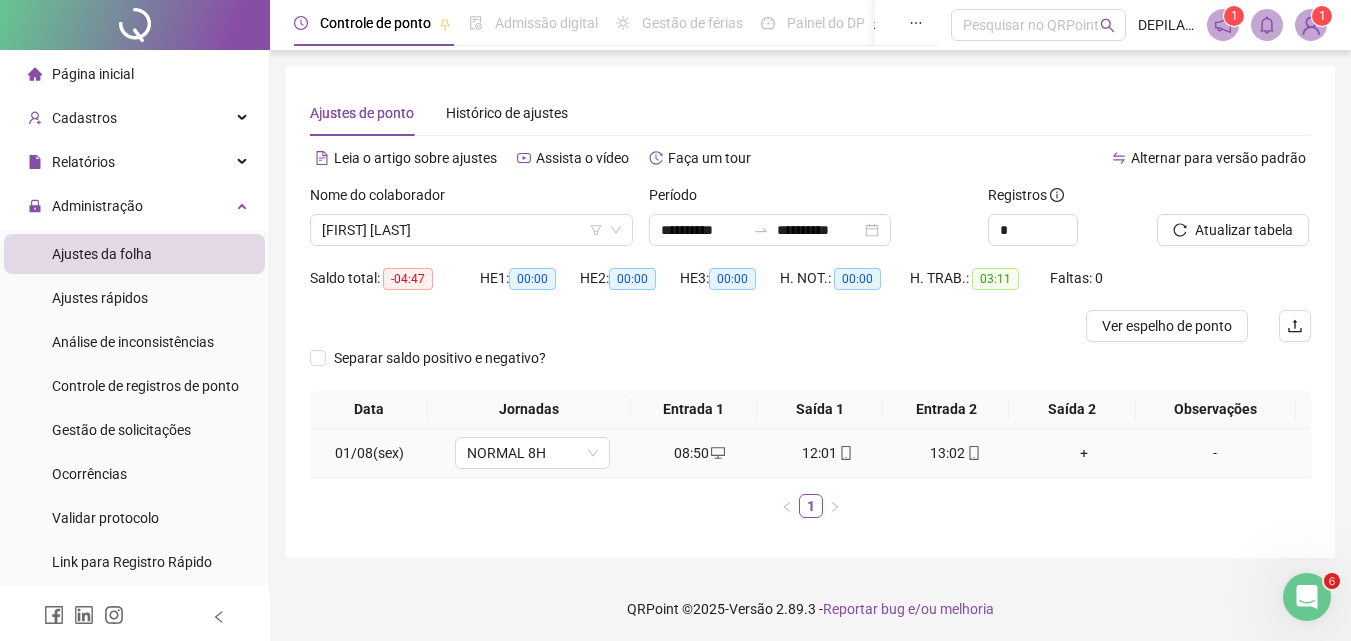 click on "+" at bounding box center [1084, 453] 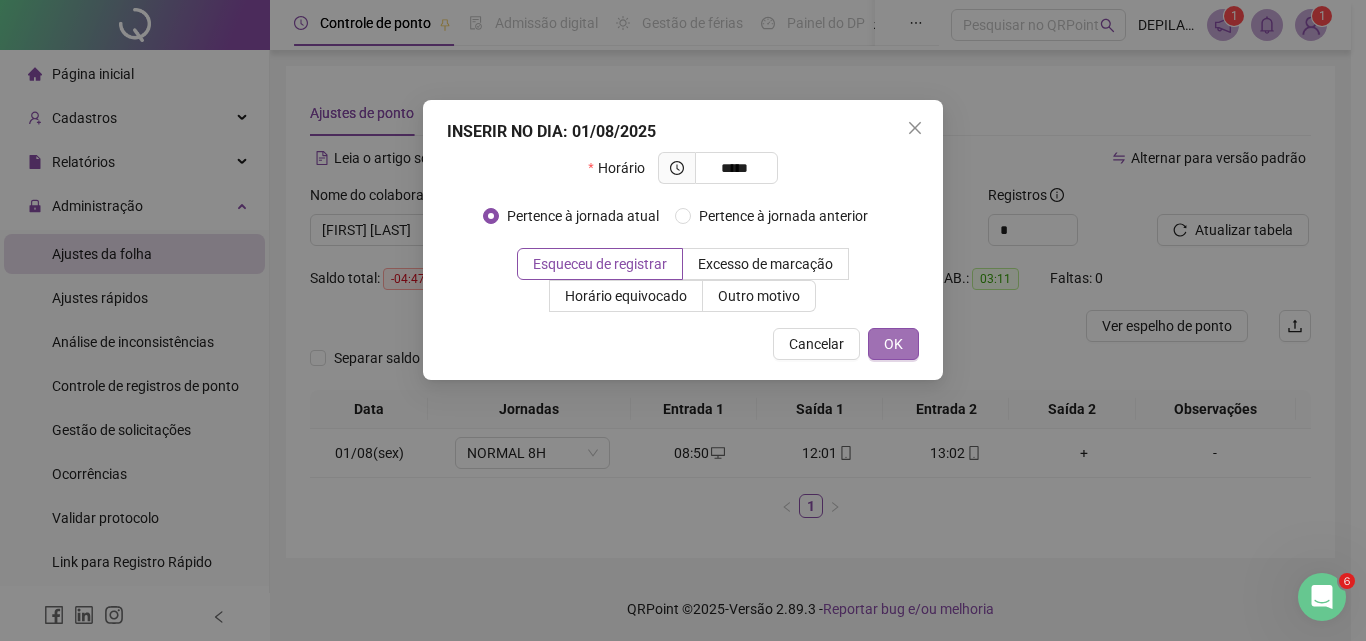 type on "*****" 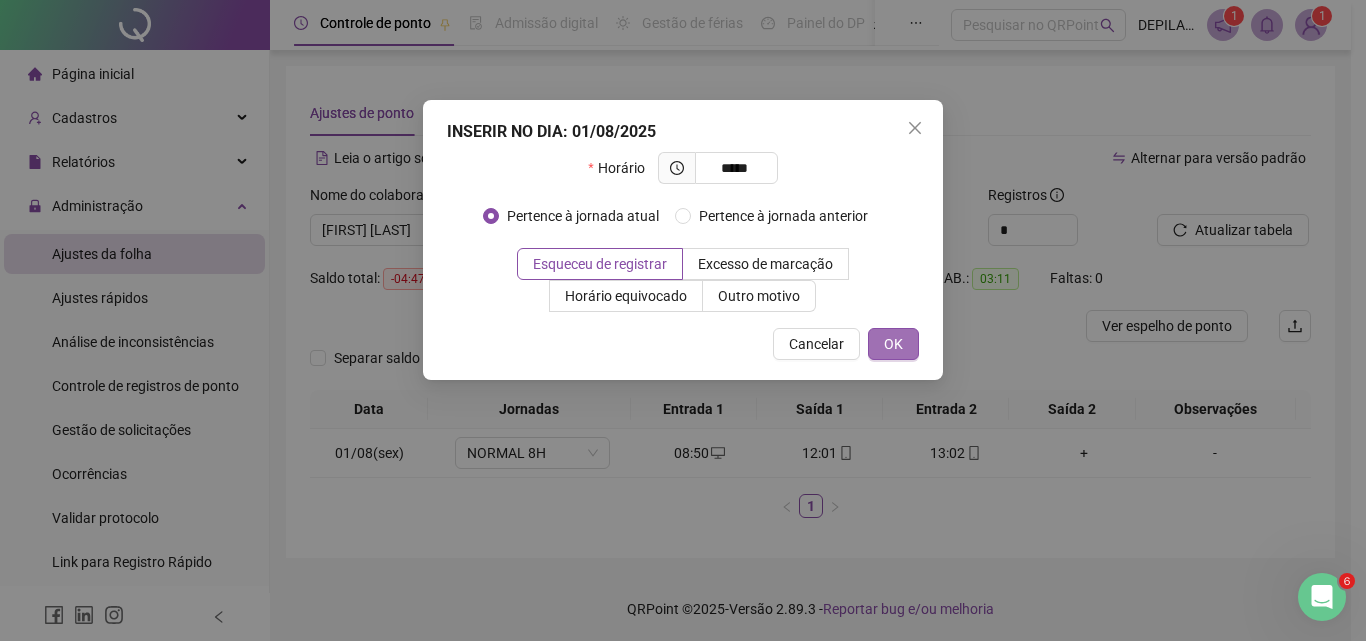 click on "OK" at bounding box center [893, 344] 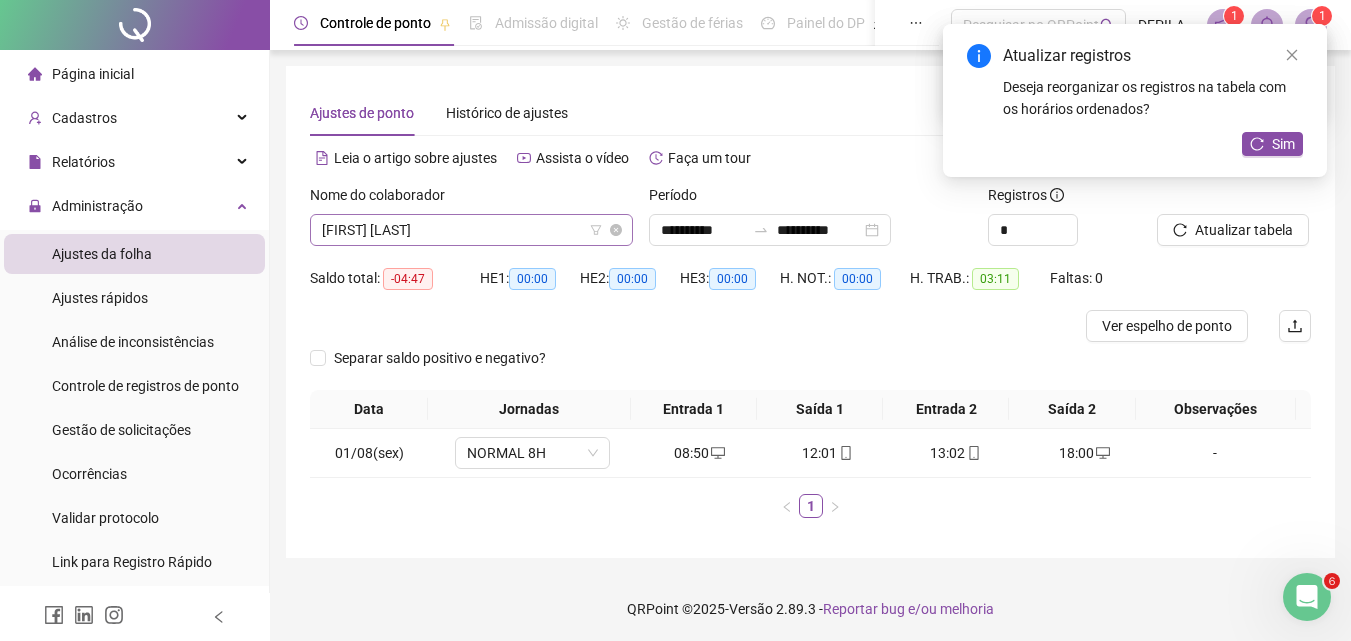 click on "[FIRST] [LAST]" at bounding box center [471, 230] 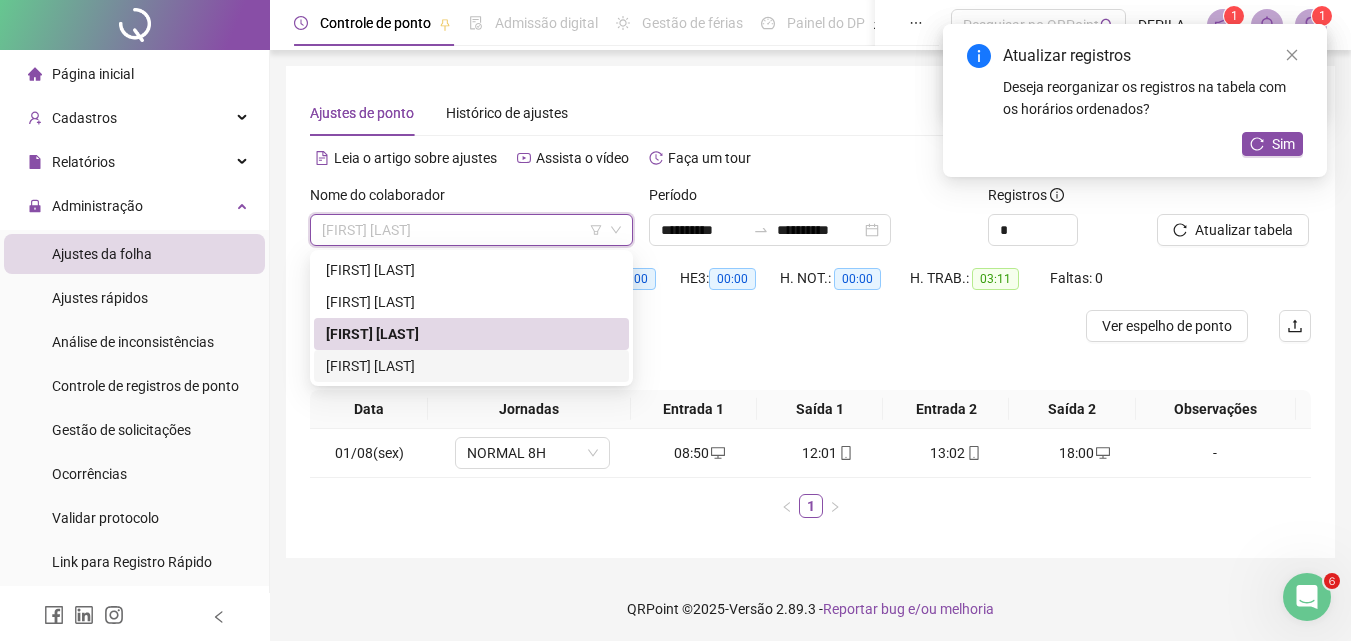 click on "[FIRST] [LAST]" at bounding box center [471, 366] 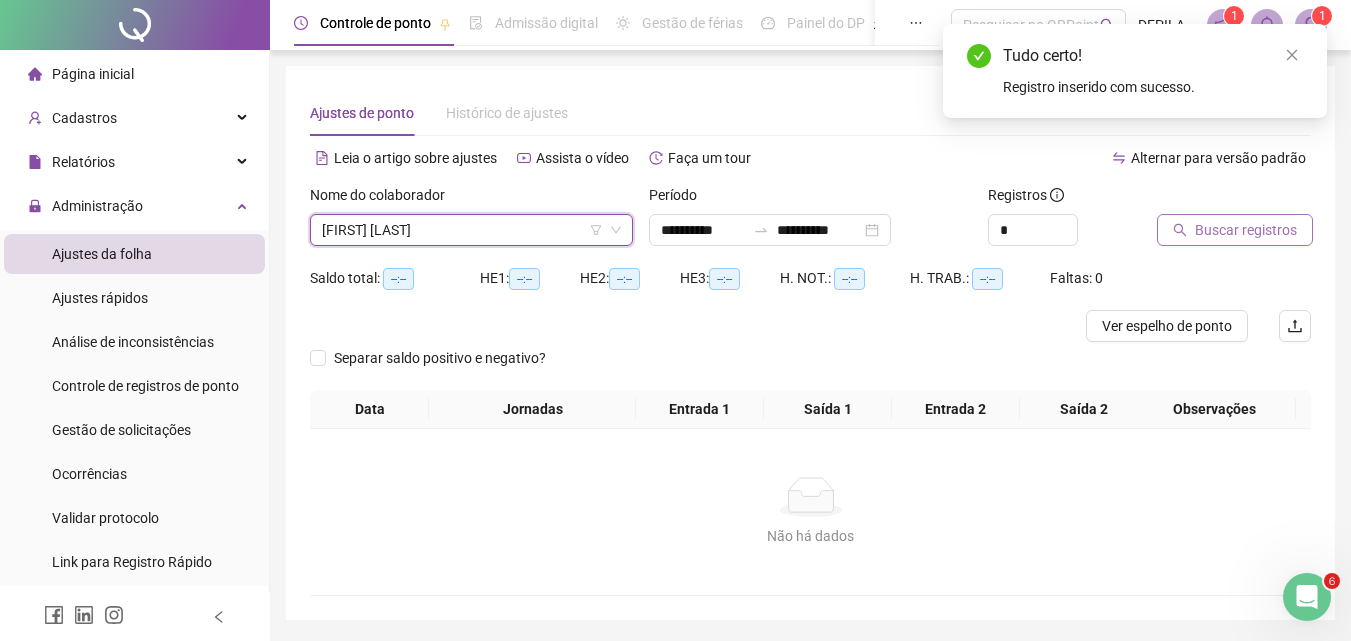 click on "Buscar registros" at bounding box center (1246, 230) 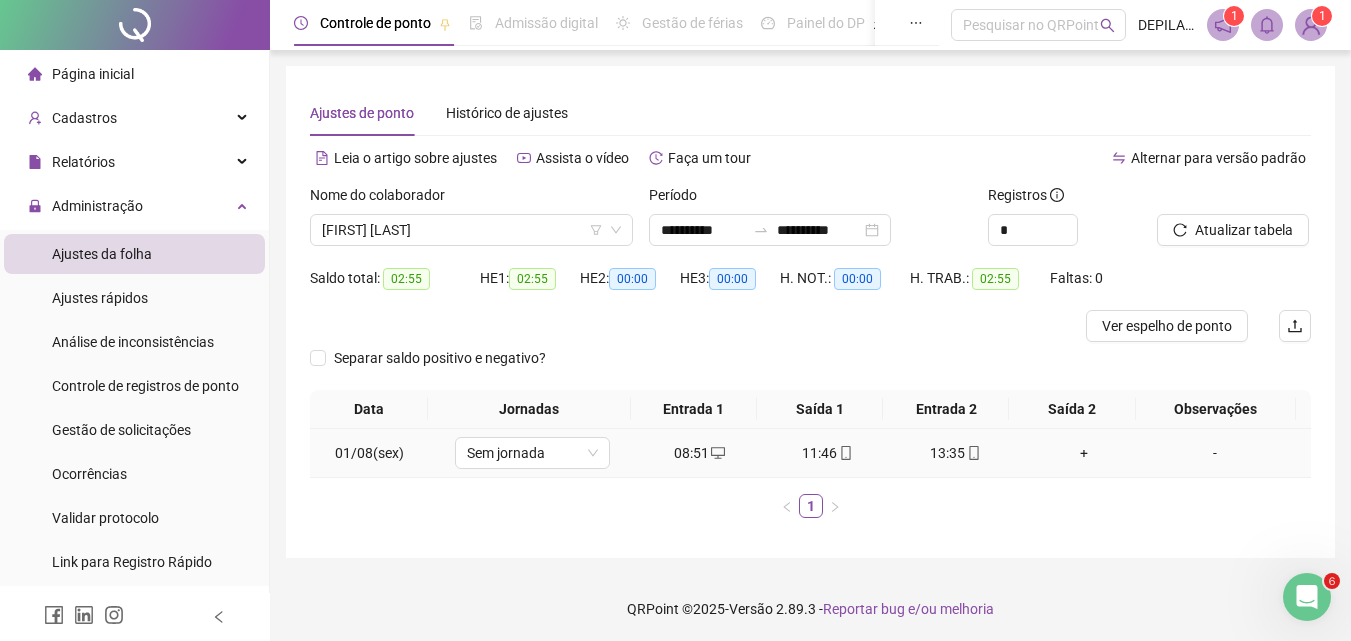 click on "+" at bounding box center (1084, 453) 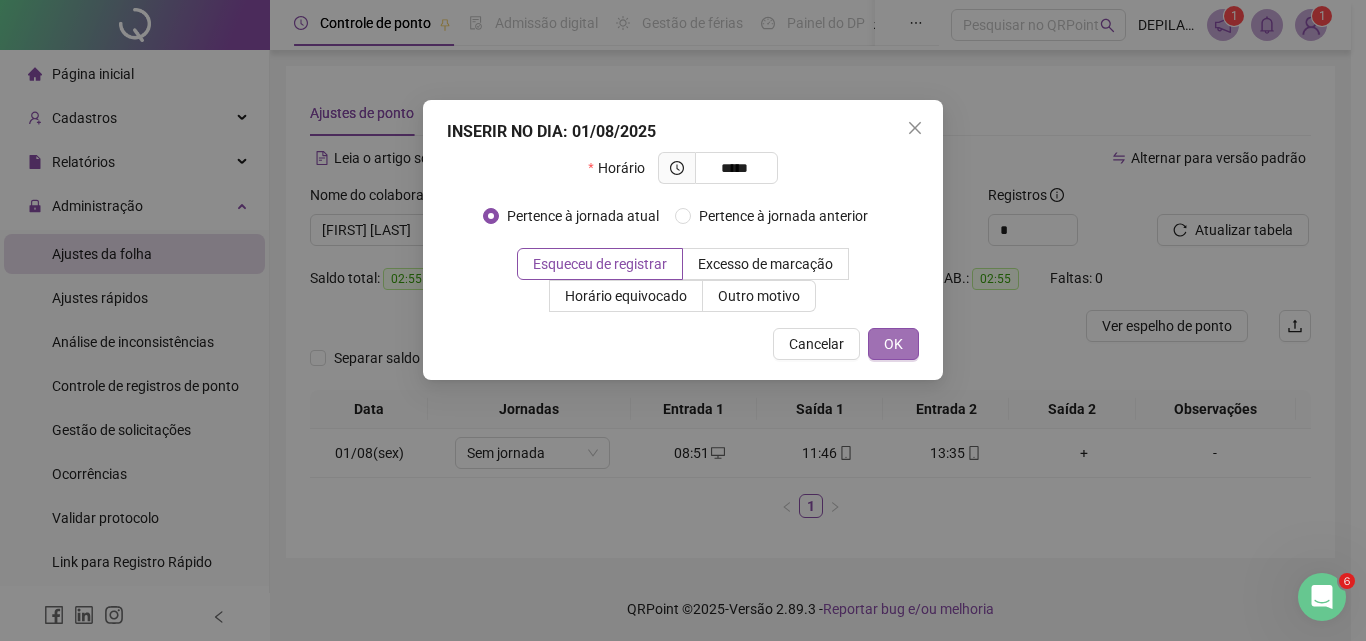 type on "*****" 